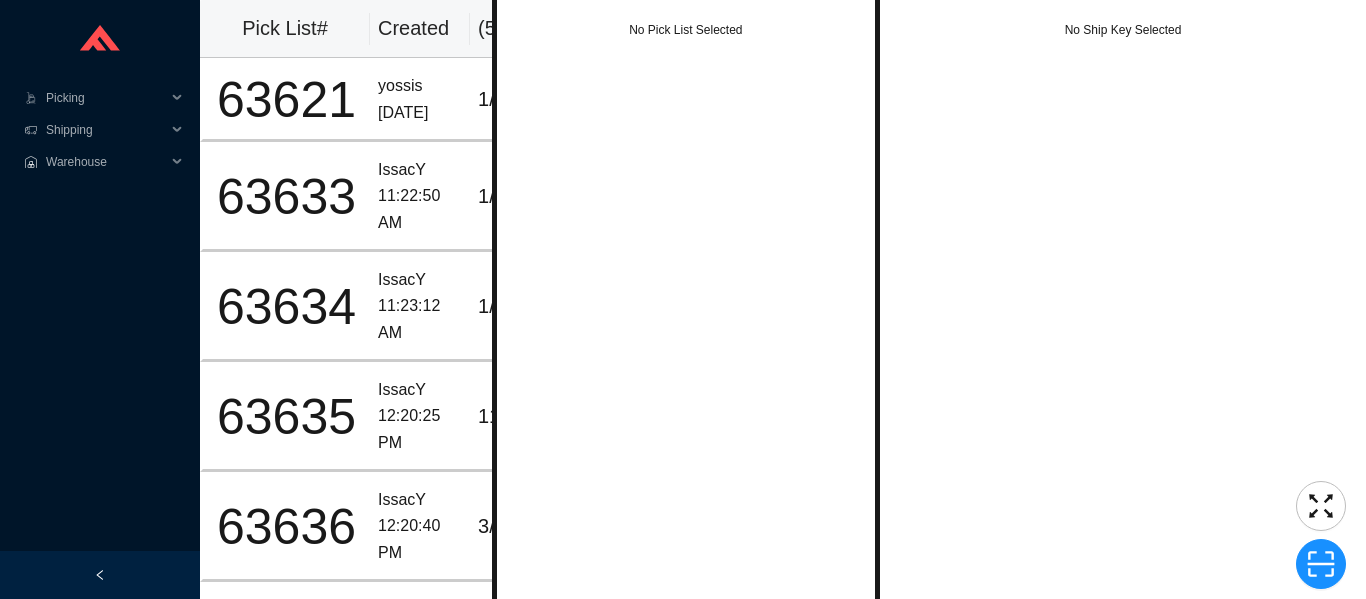 scroll, scrollTop: 0, scrollLeft: 0, axis: both 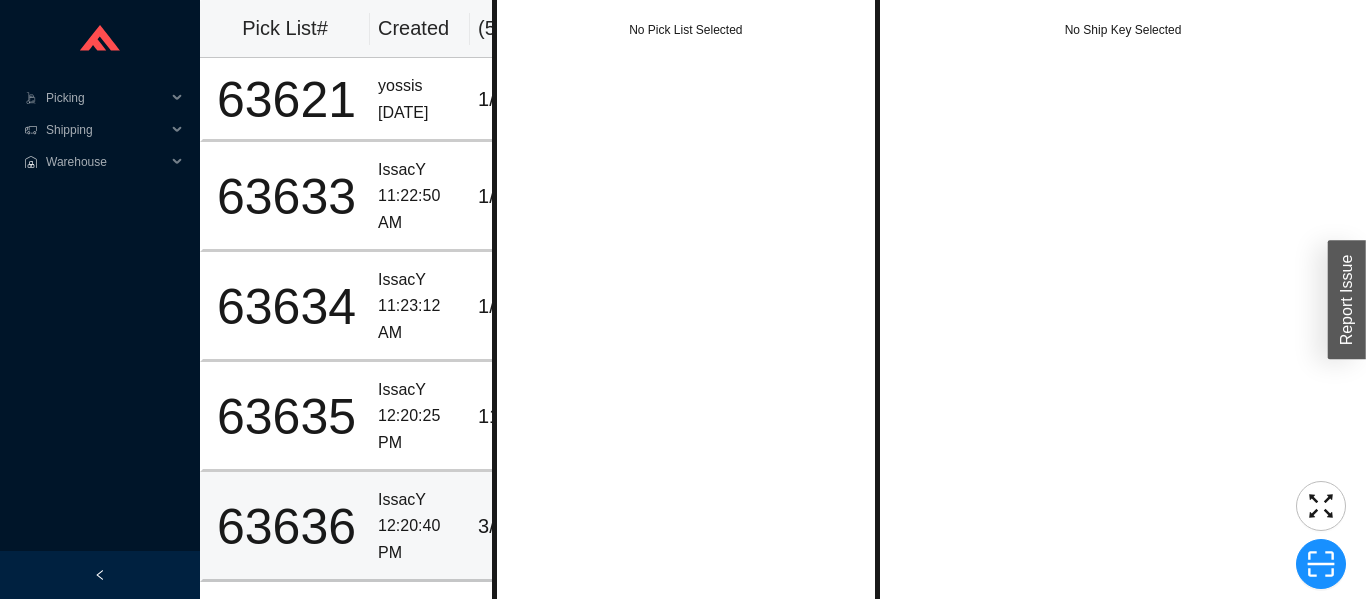 click on "12:20:40 PM" at bounding box center (420, 539) 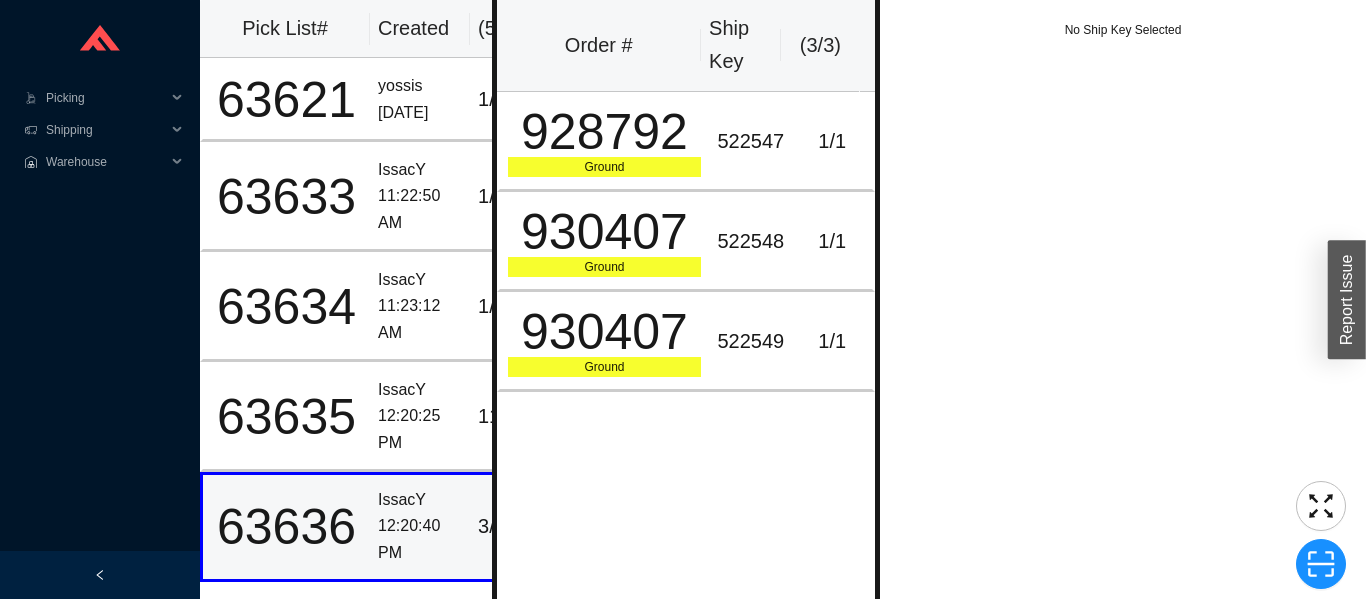 click on "930407" at bounding box center [605, 332] 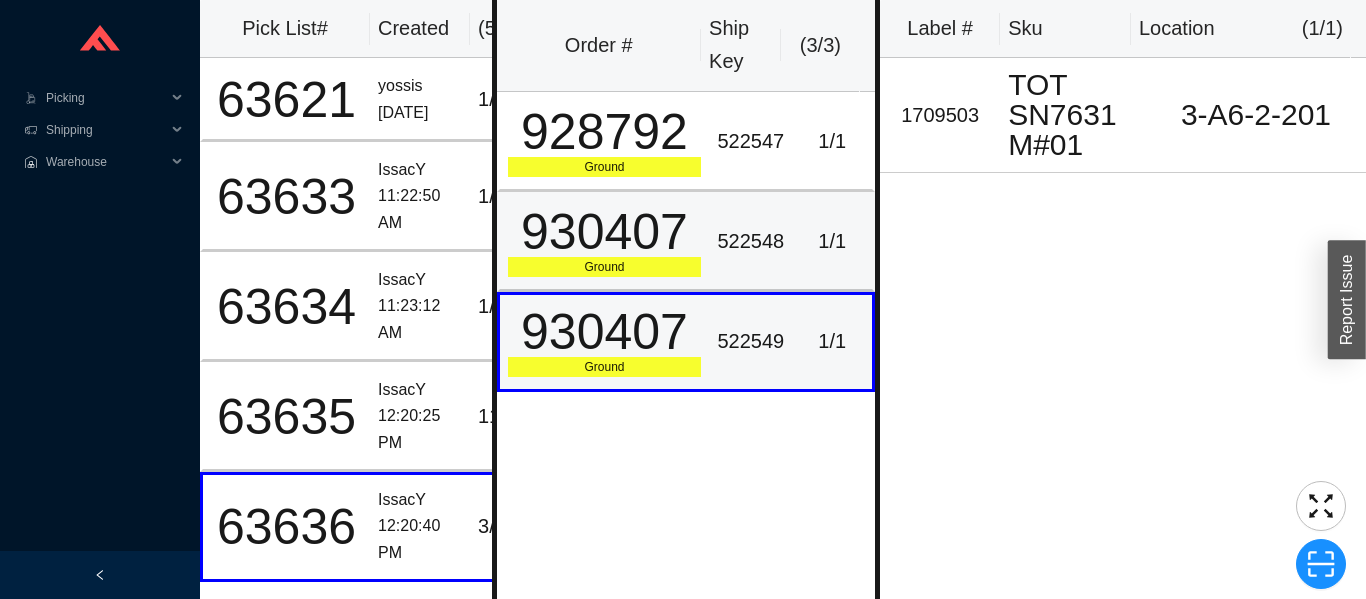 click on "930407" at bounding box center [605, 232] 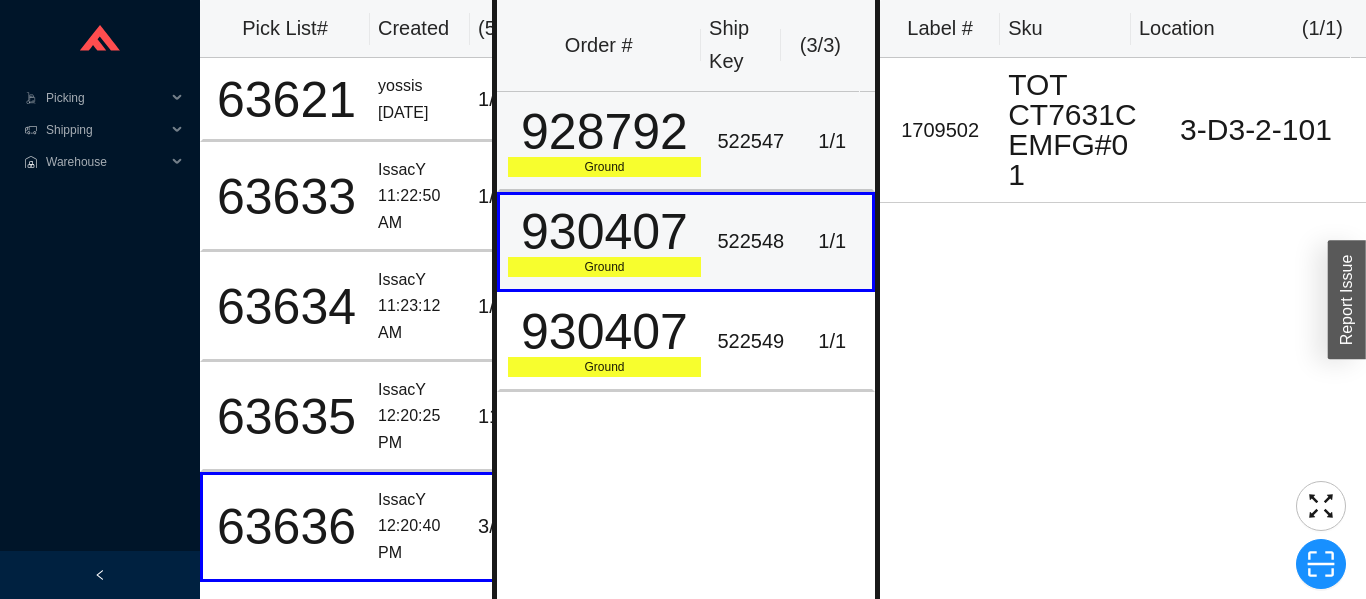 click on "928792" at bounding box center [605, 132] 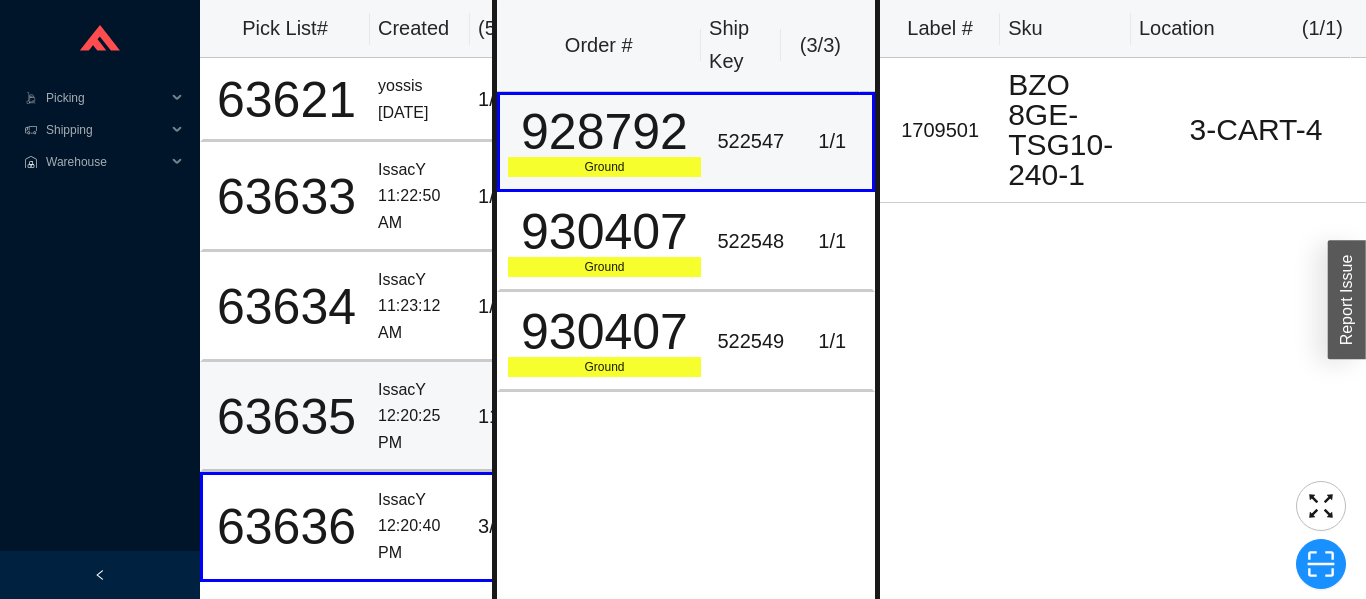click on "12:20:25 PM" at bounding box center [420, 429] 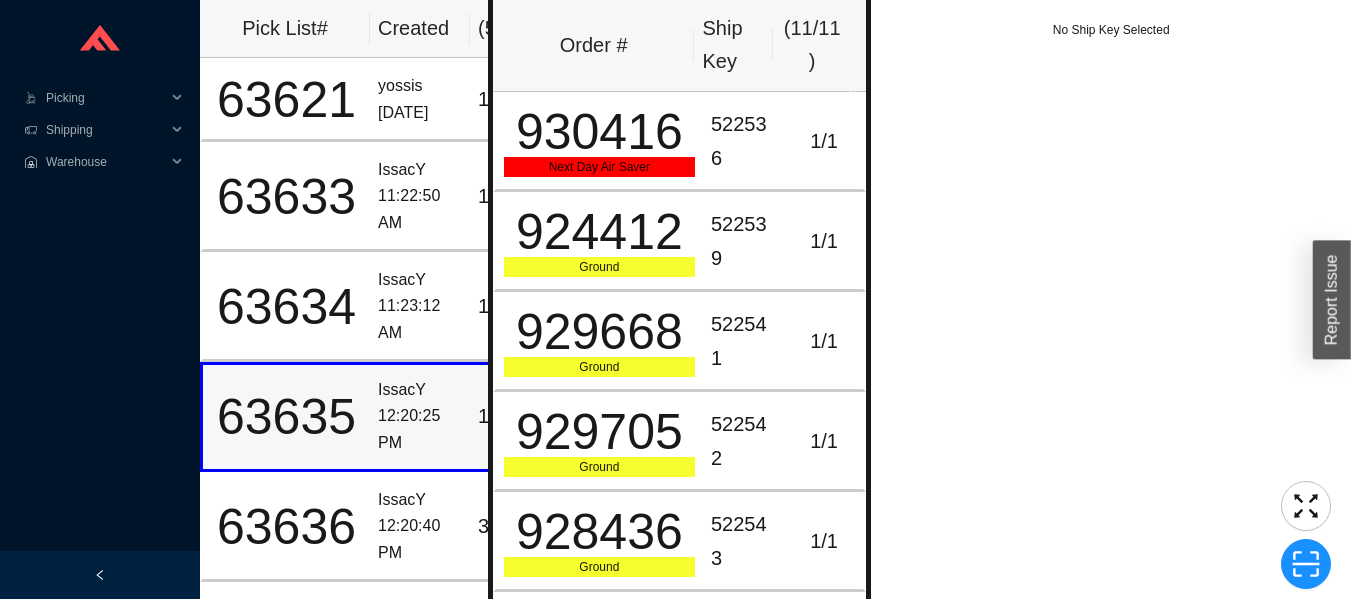 click on "924412" at bounding box center (599, 232) 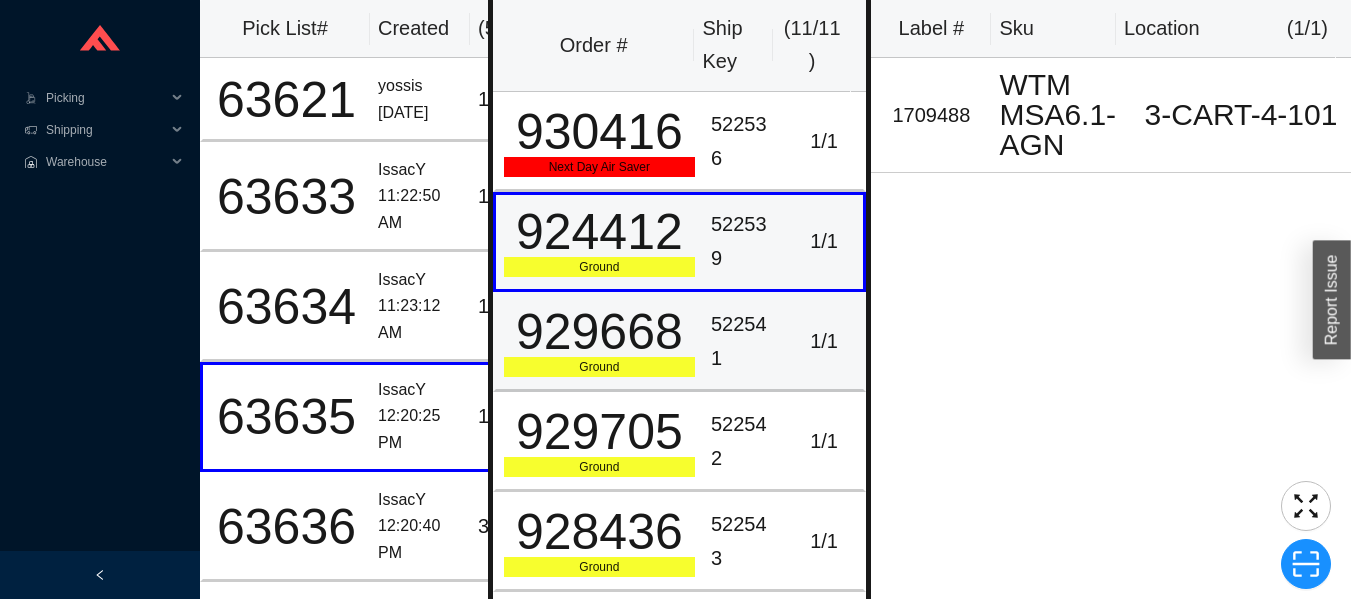 click on "929668" at bounding box center (599, 332) 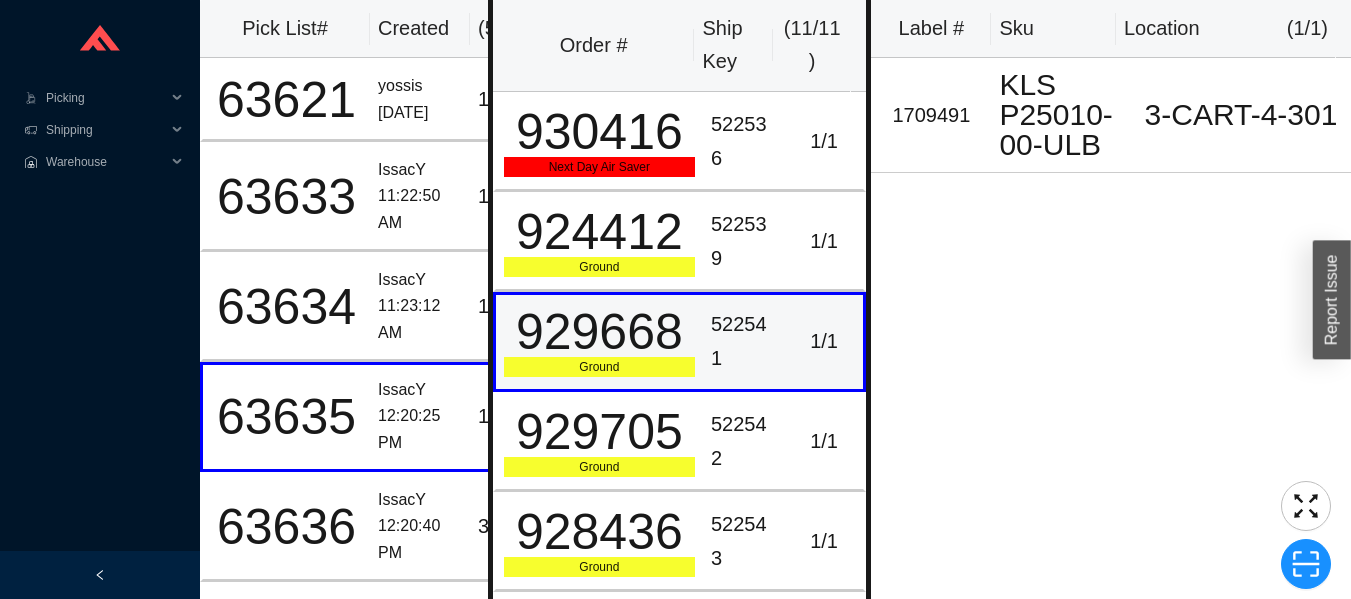 click on "929705" at bounding box center (599, 432) 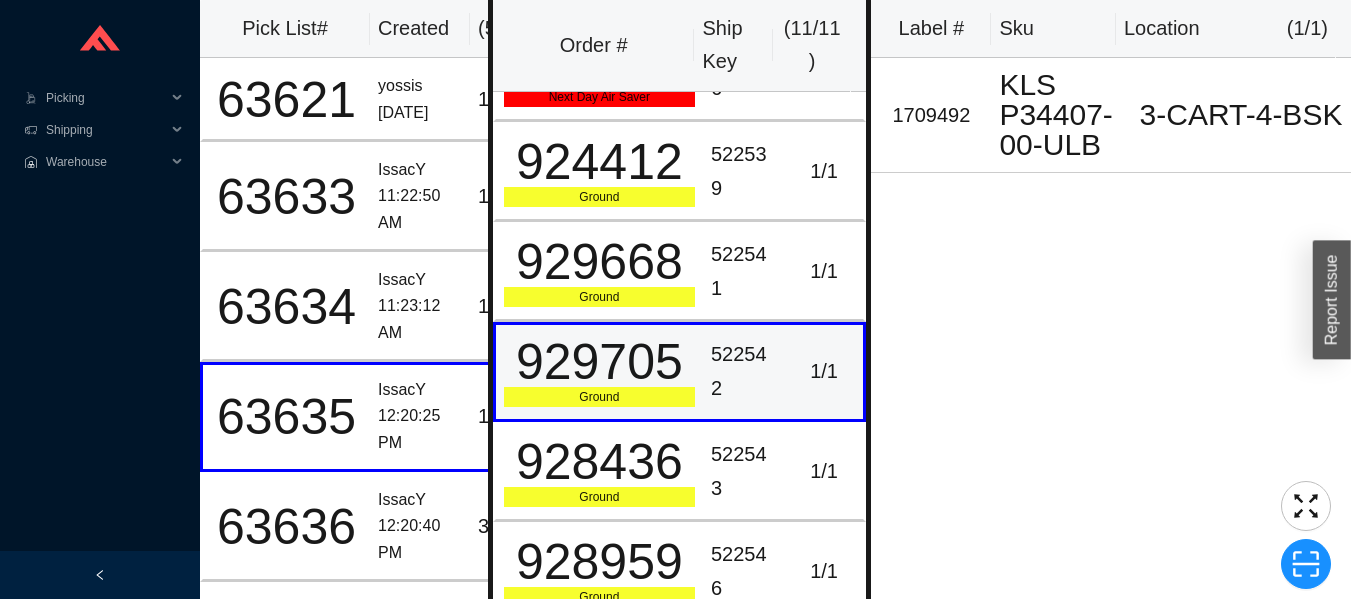 scroll, scrollTop: 126, scrollLeft: 0, axis: vertical 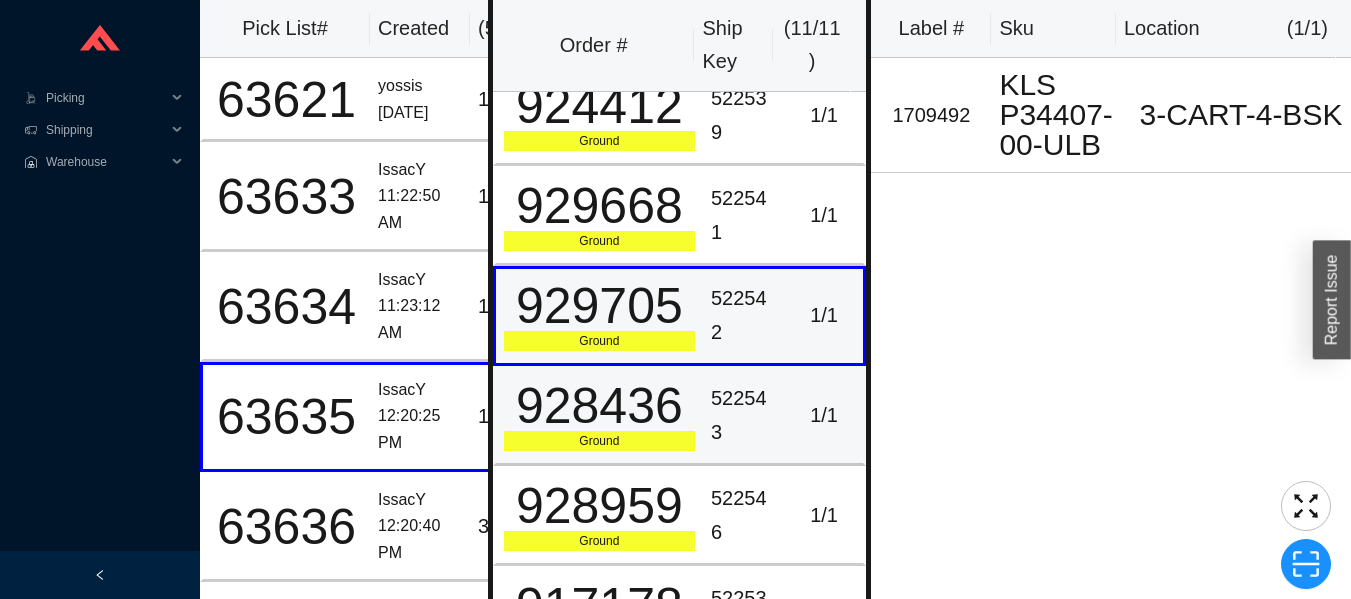click on "928436" at bounding box center [599, 406] 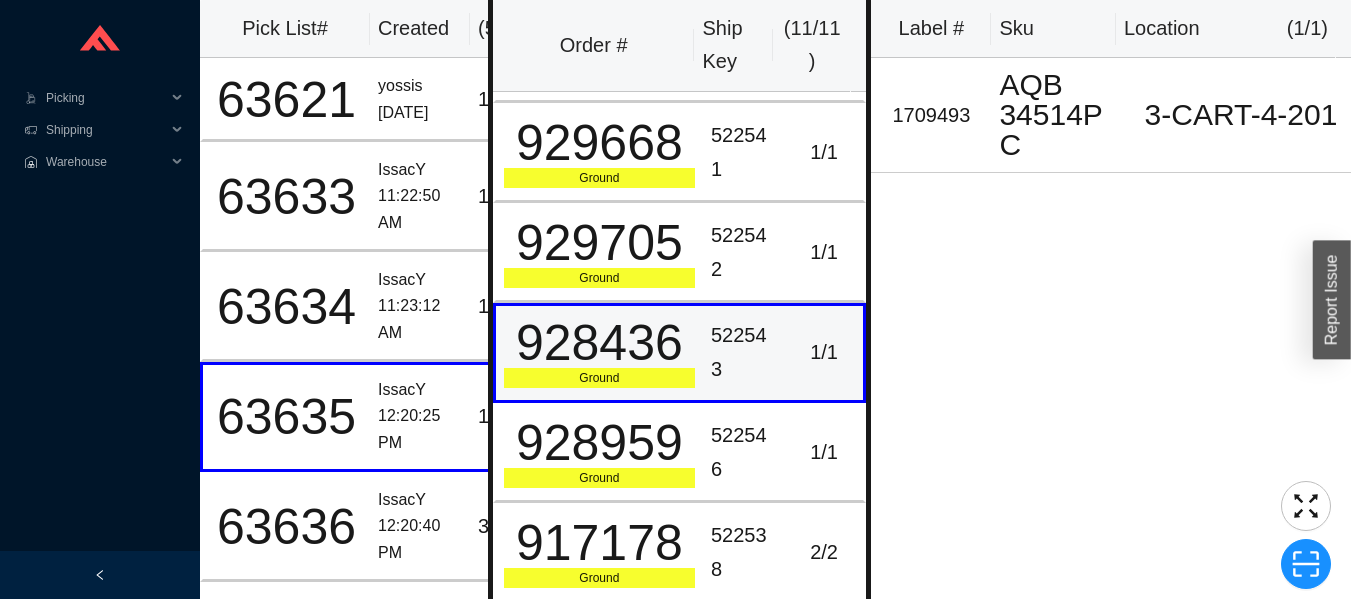 scroll, scrollTop: 220, scrollLeft: 0, axis: vertical 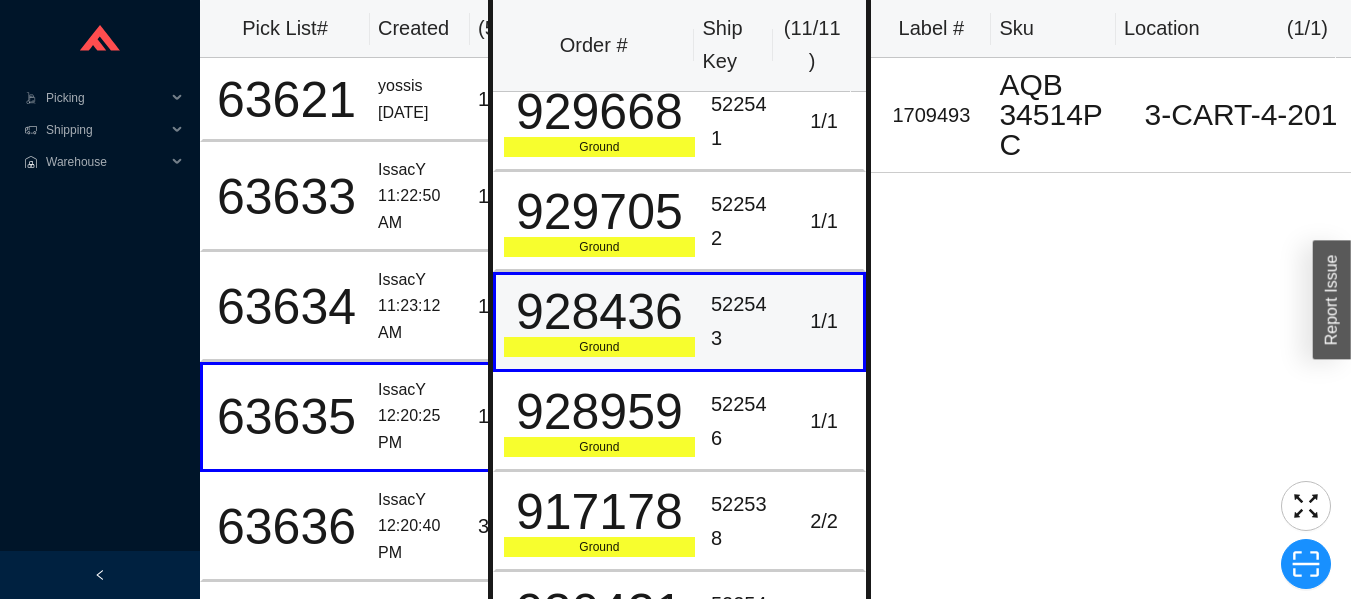 click on "522546" at bounding box center [744, 421] 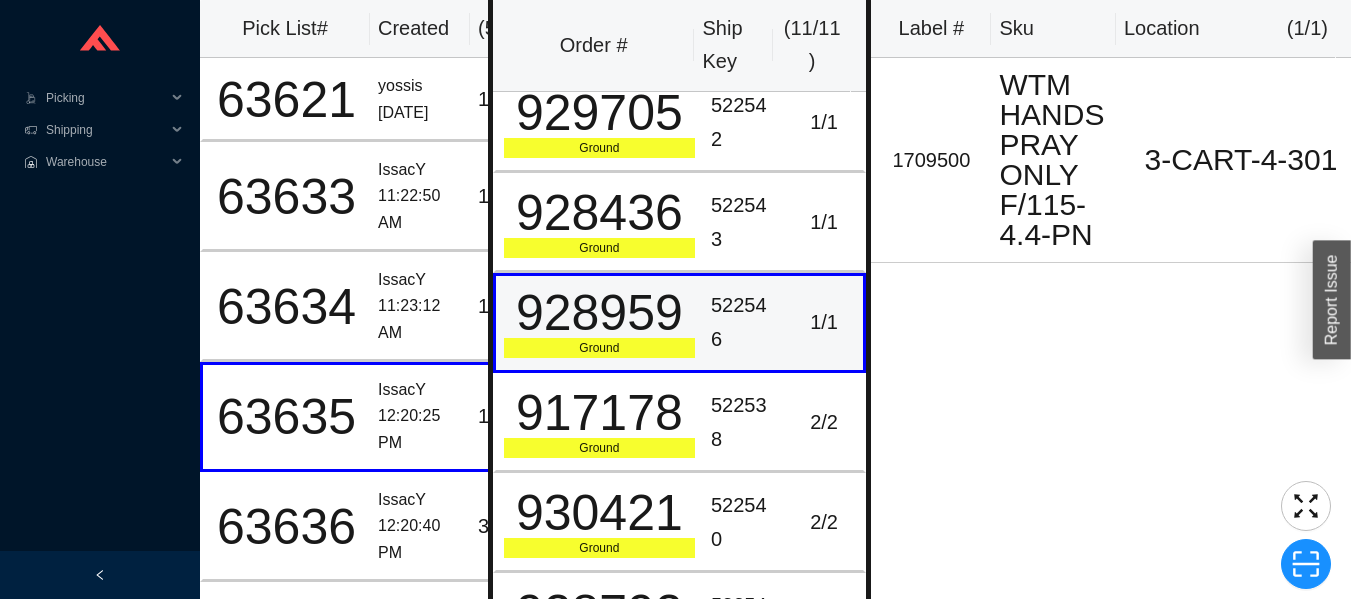scroll, scrollTop: 323, scrollLeft: 0, axis: vertical 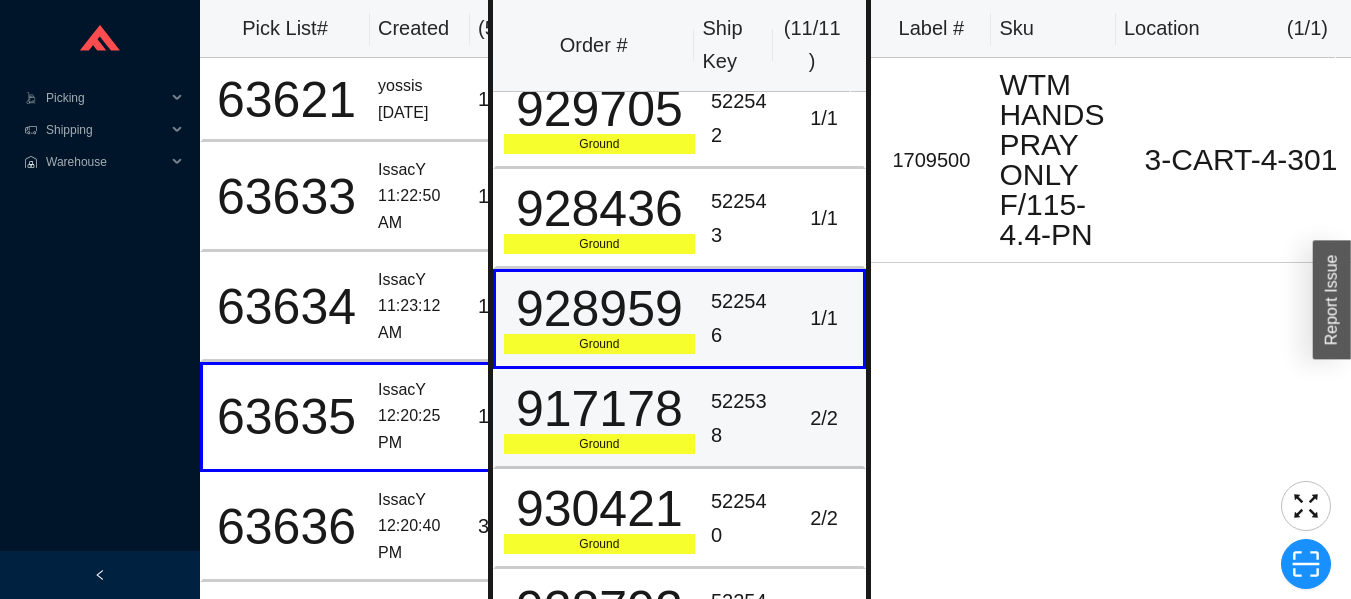 click on "917178" at bounding box center (599, 409) 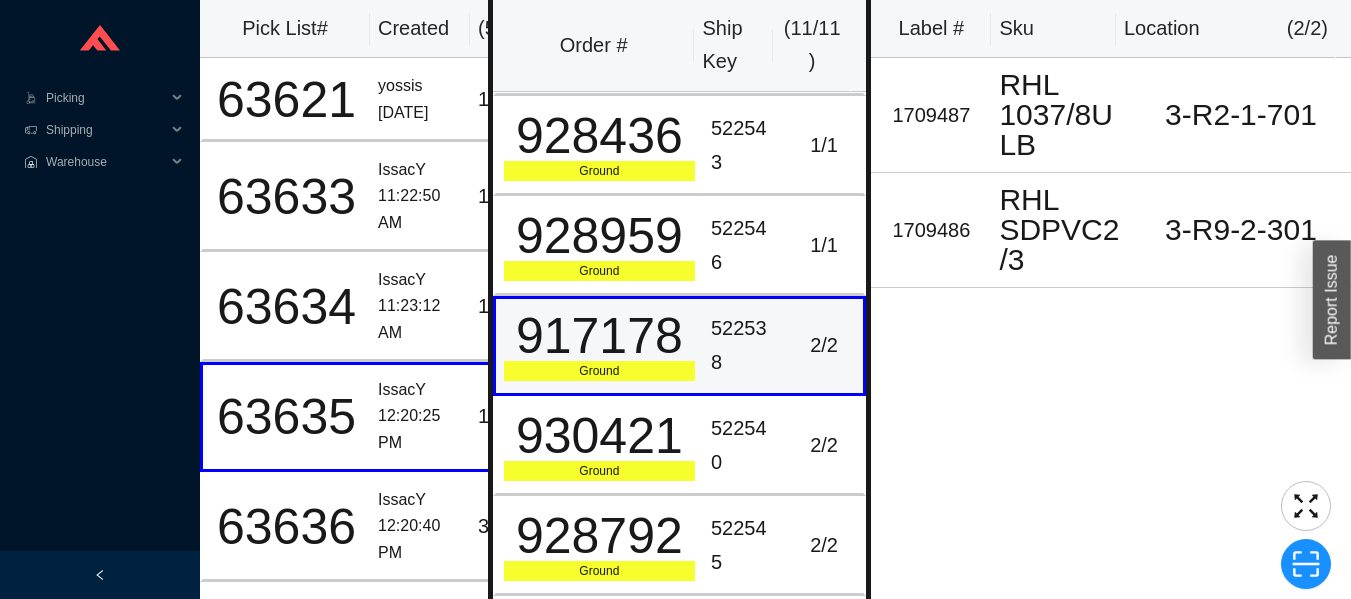 scroll, scrollTop: 561, scrollLeft: 0, axis: vertical 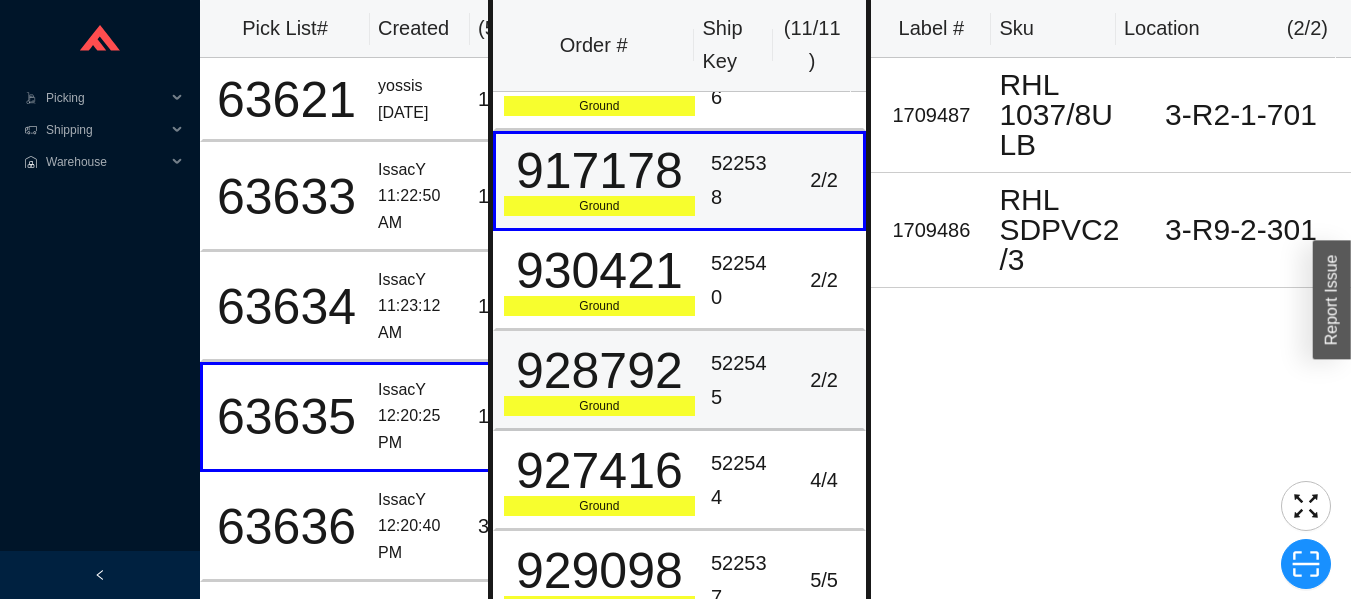 click on "928792" at bounding box center [599, 371] 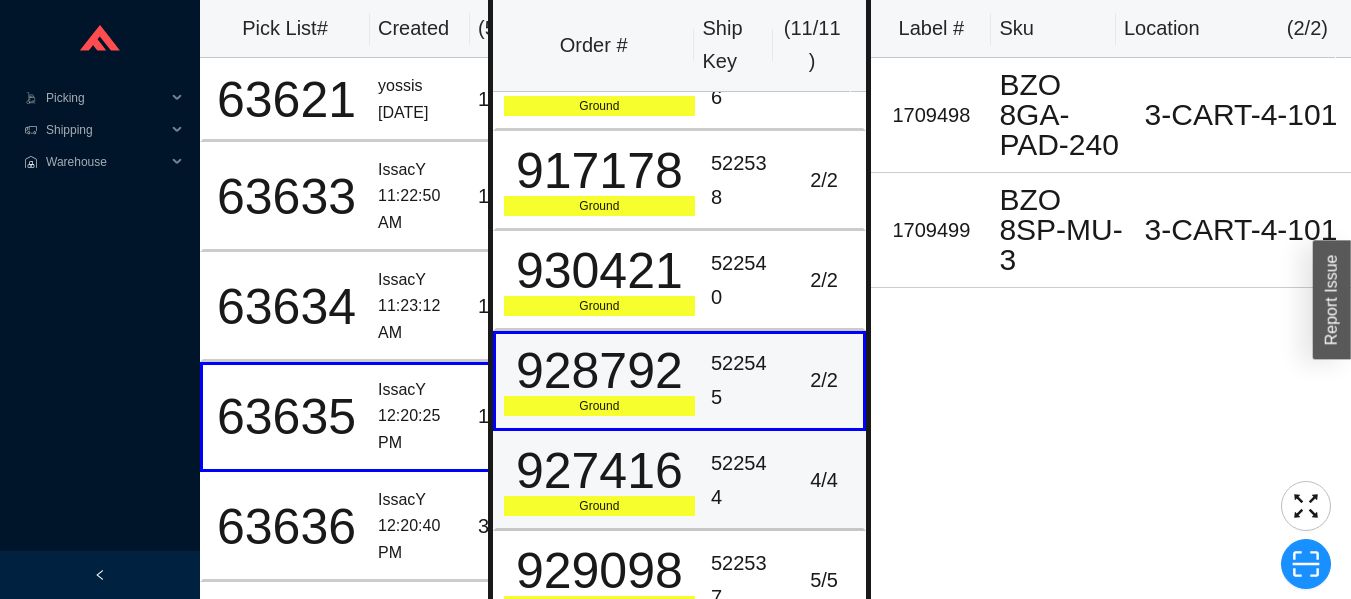click on "927416 Ground" at bounding box center [598, 481] 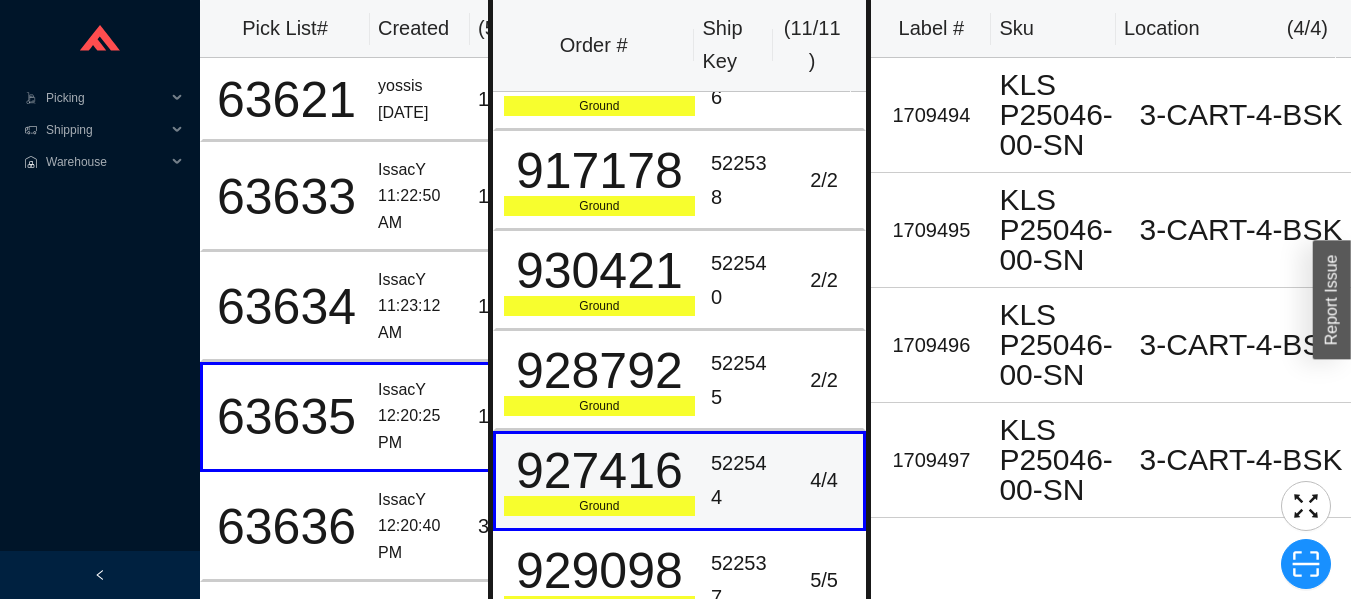 click on "522537" at bounding box center (744, 580) 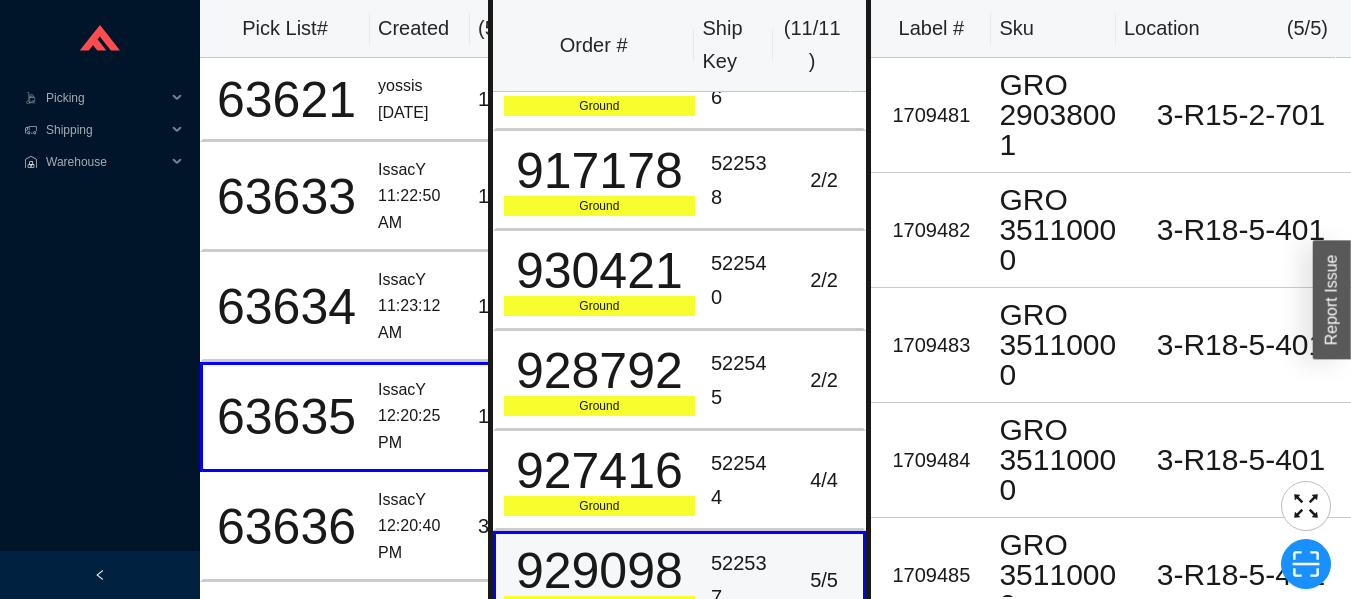 scroll, scrollTop: 32, scrollLeft: 0, axis: vertical 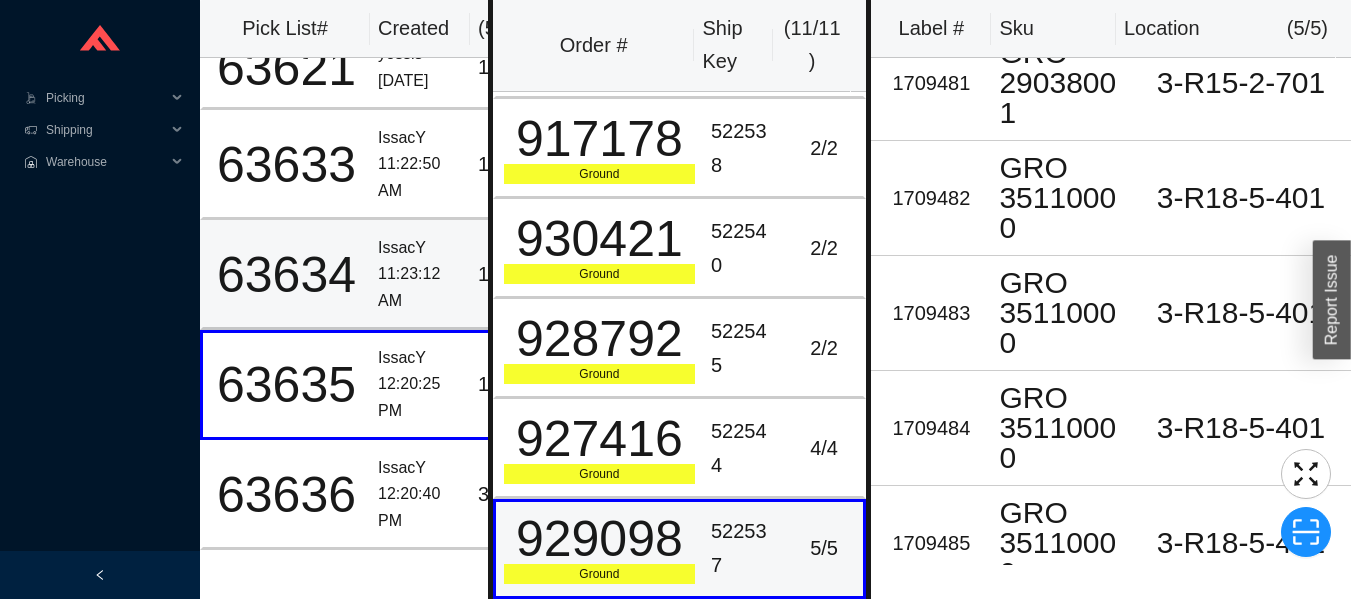 click on "IssacY 11:23:12 AM" at bounding box center [420, 275] 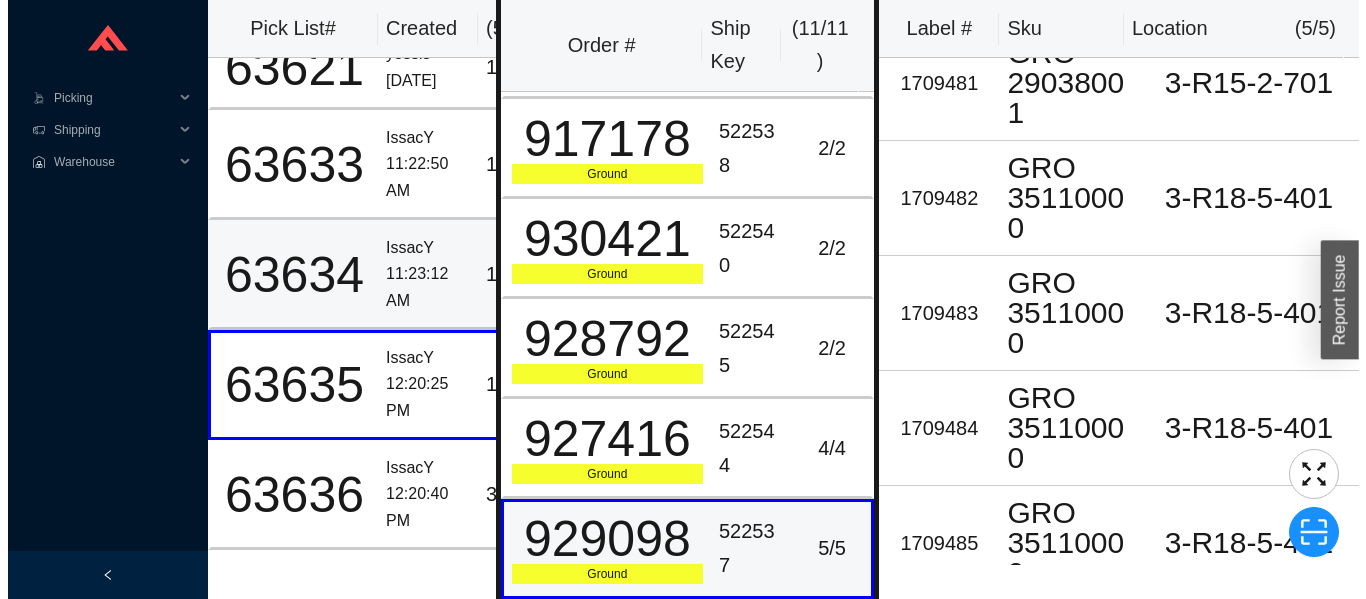 scroll, scrollTop: 0, scrollLeft: 0, axis: both 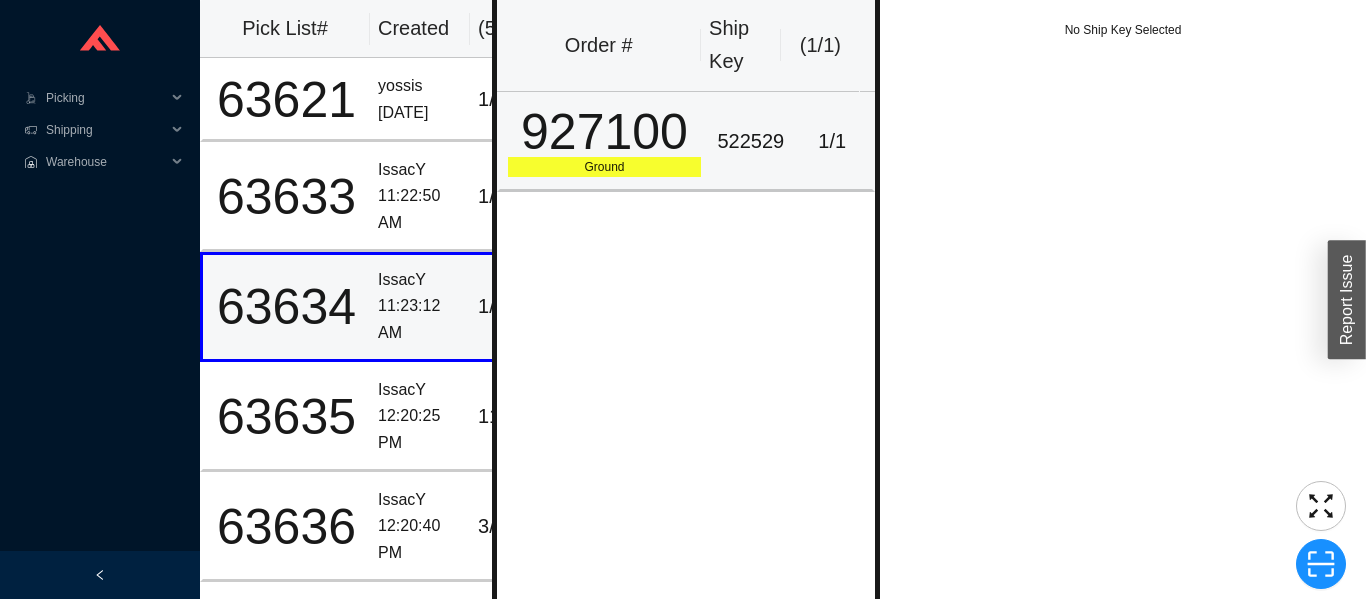 click on "927100" at bounding box center (605, 132) 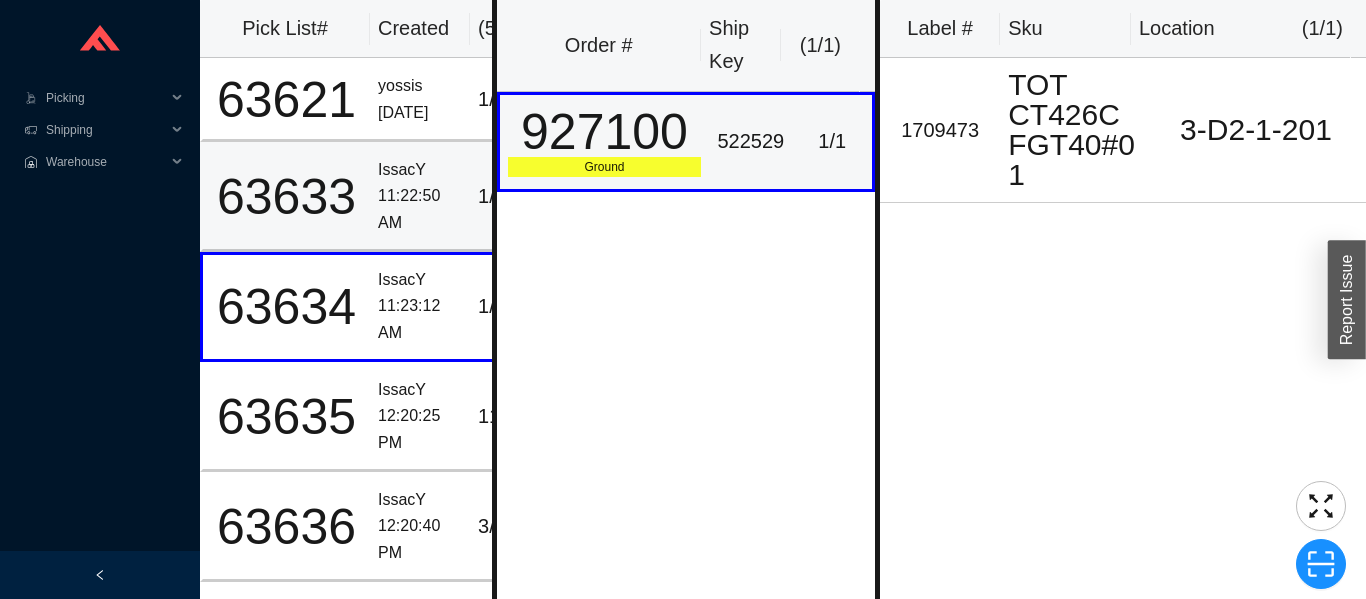 click on "IssacY" at bounding box center (420, 170) 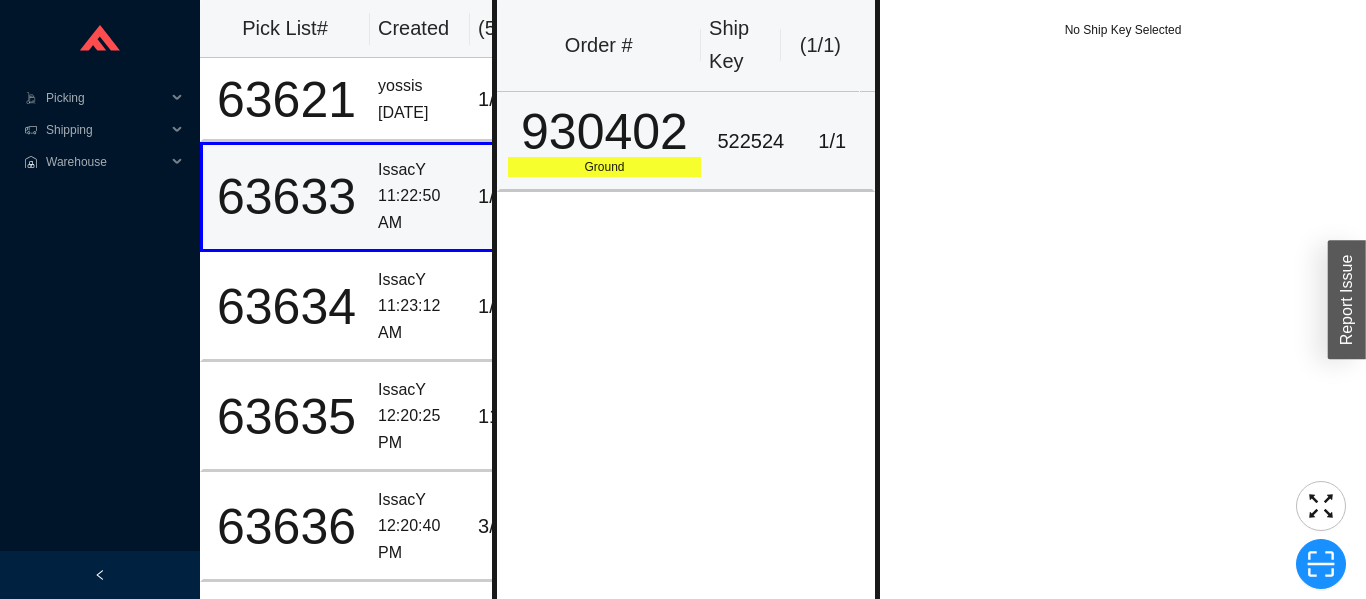 click on "522524" at bounding box center (750, 141) 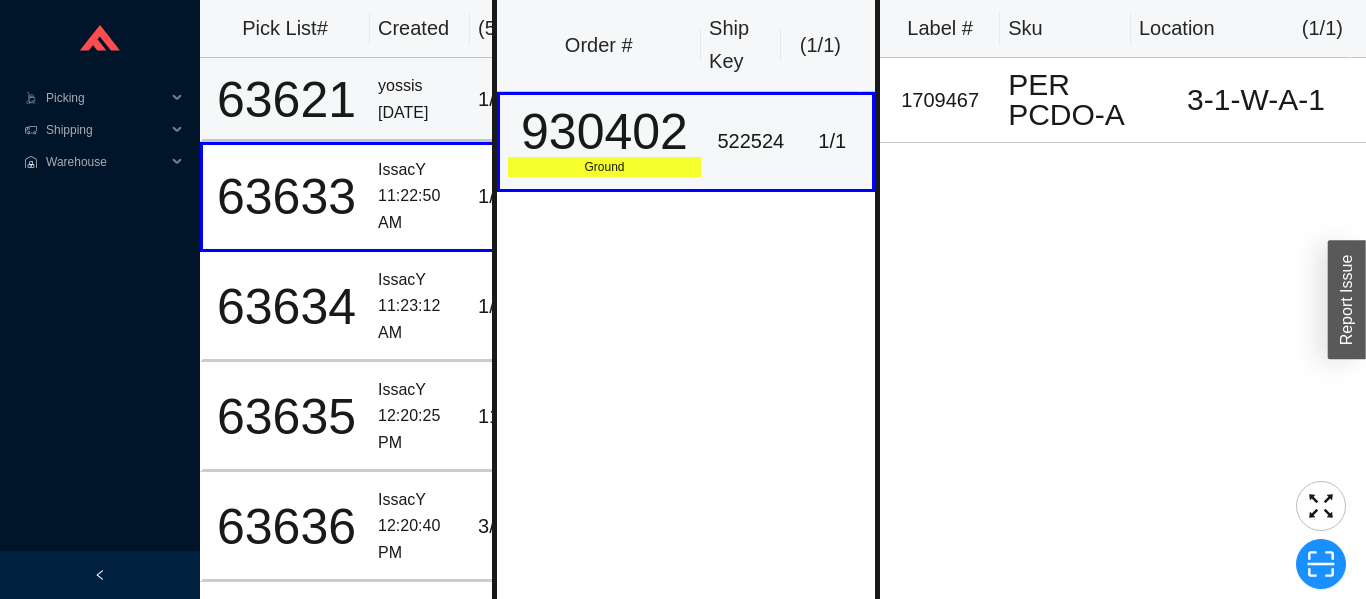 click on "[DATE]" at bounding box center [420, 113] 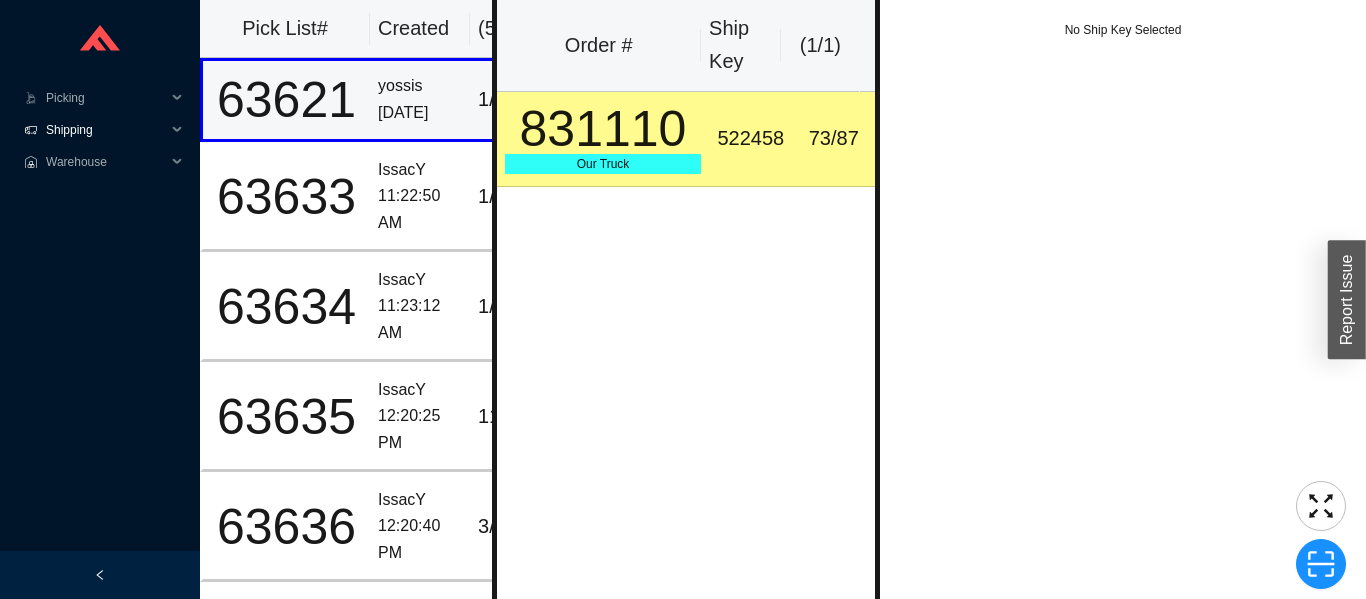 click on "Shipping" at bounding box center (106, 130) 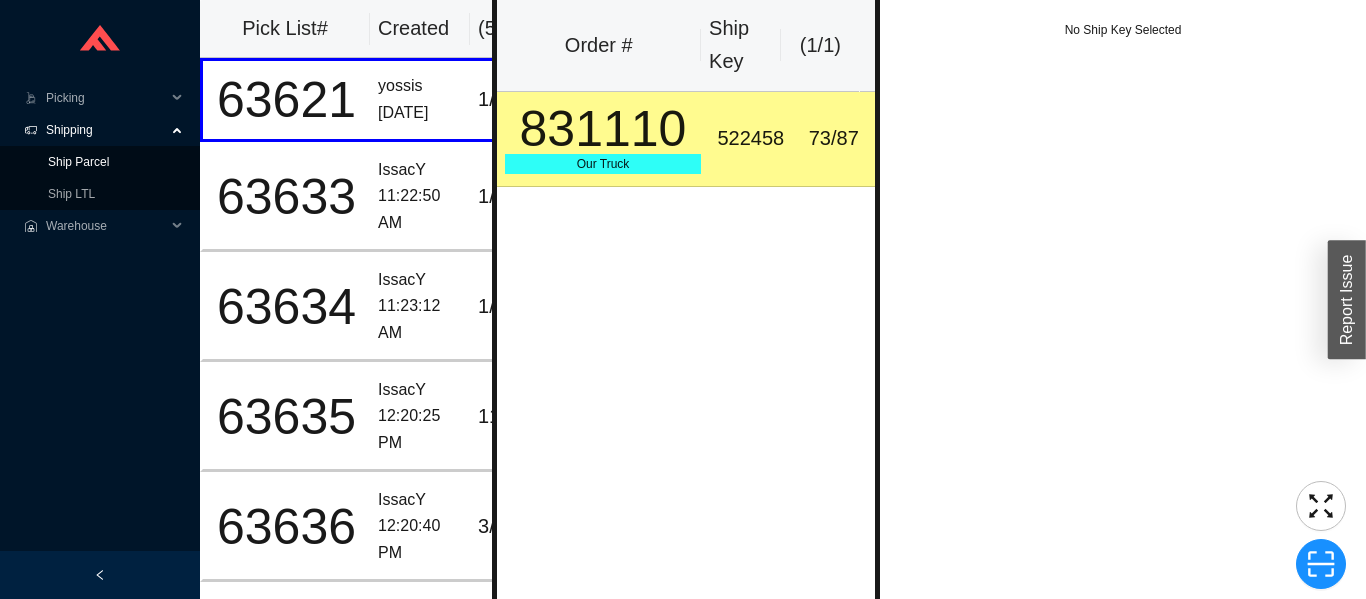click on "Ship Parcel" at bounding box center [78, 162] 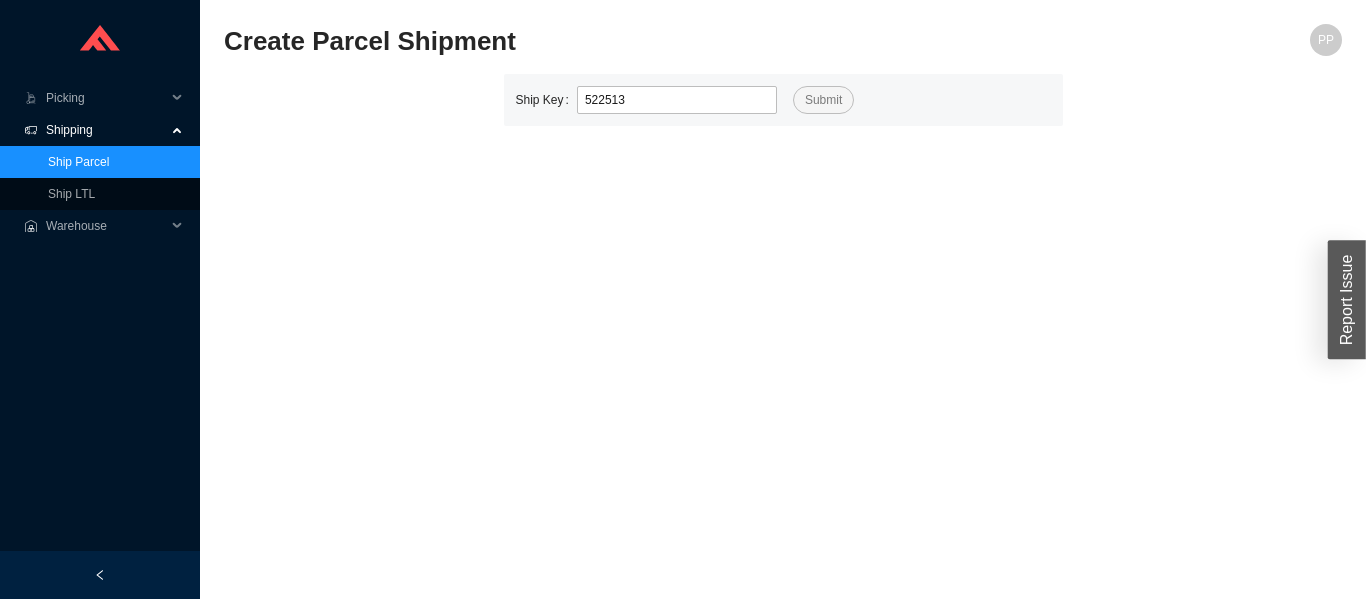 type on "522513" 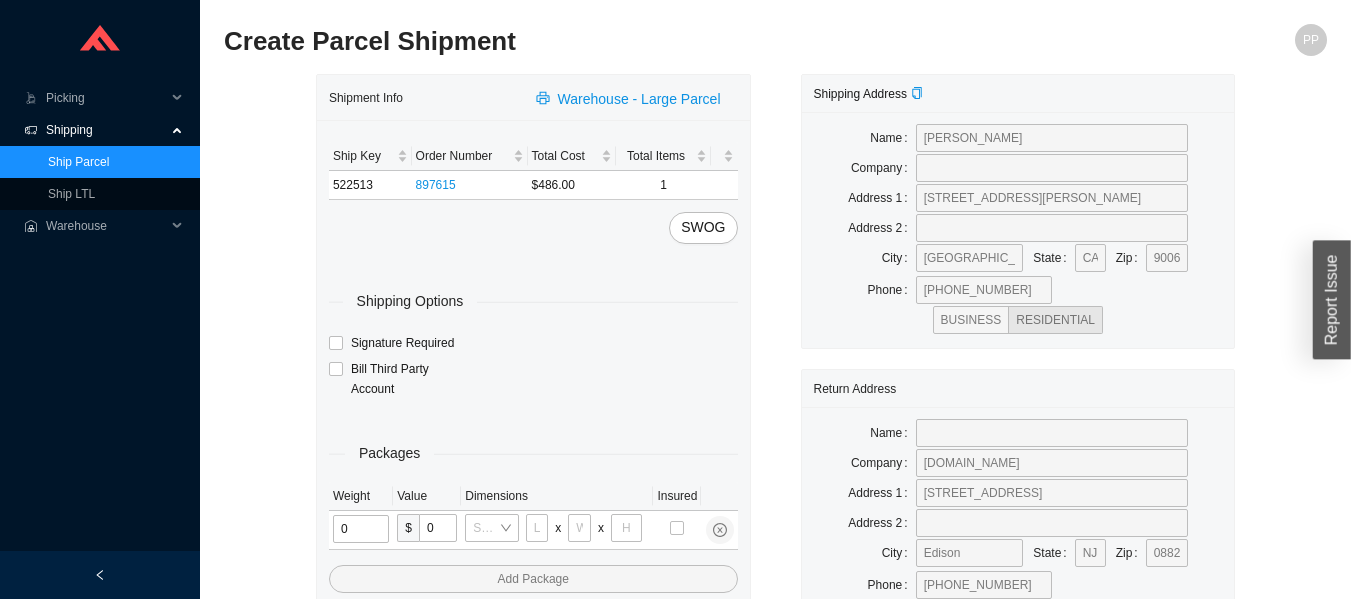 type on "3" 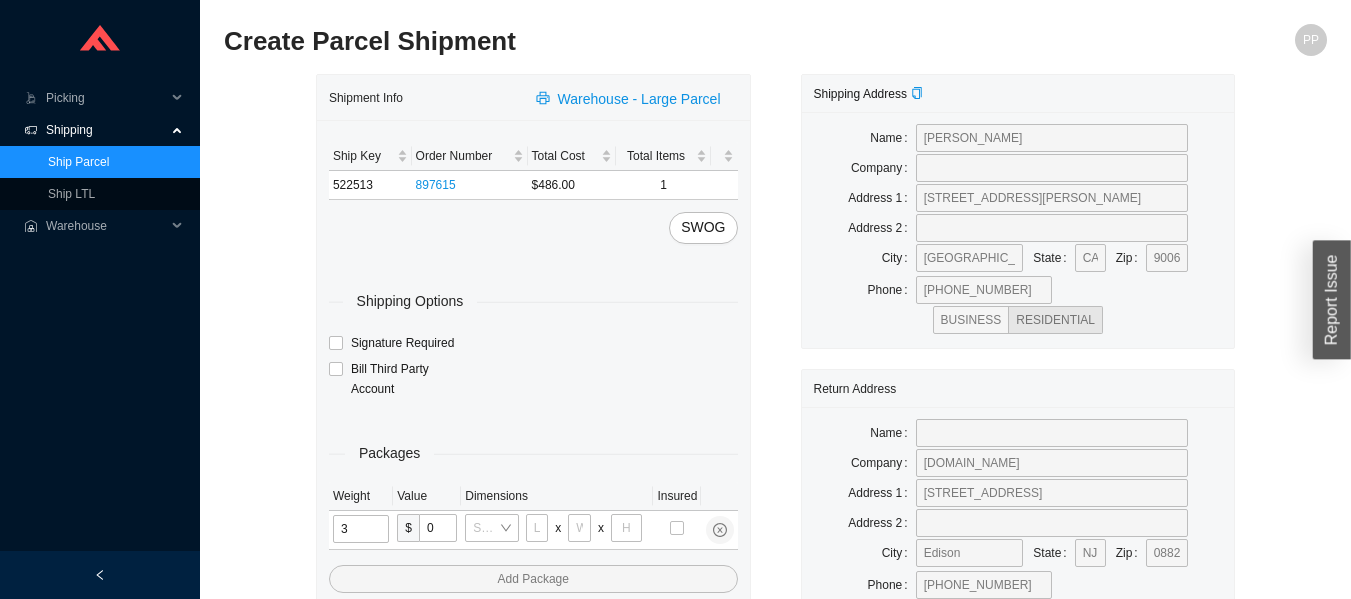 type 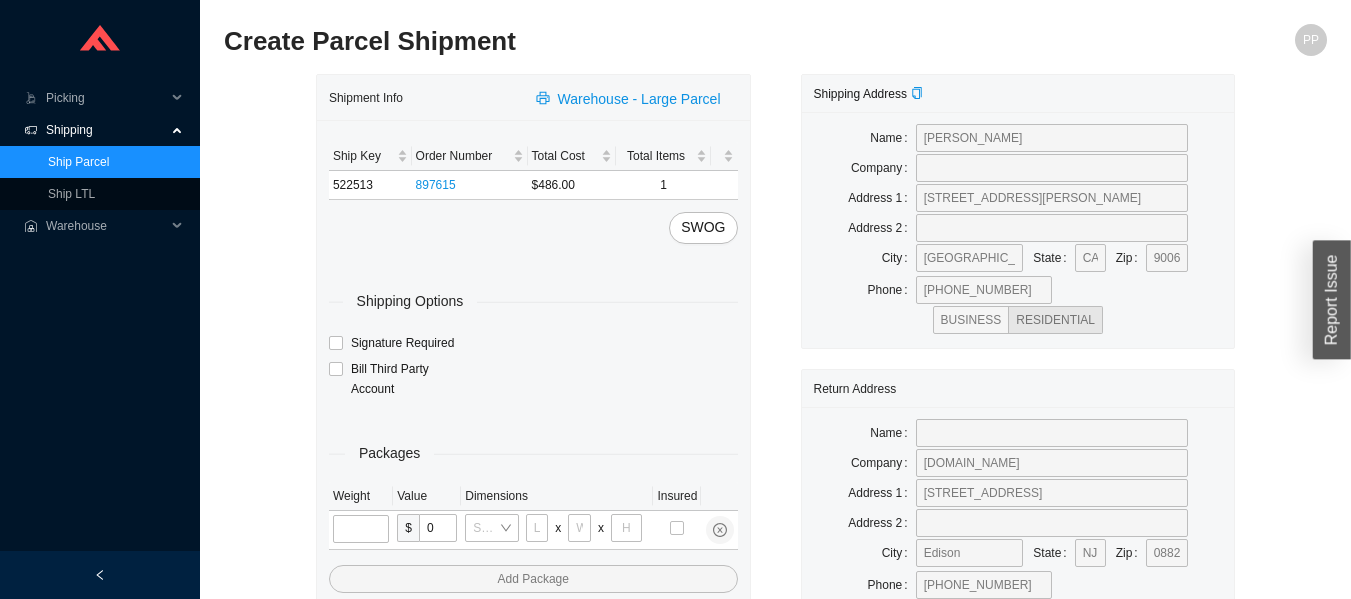 type on "40" 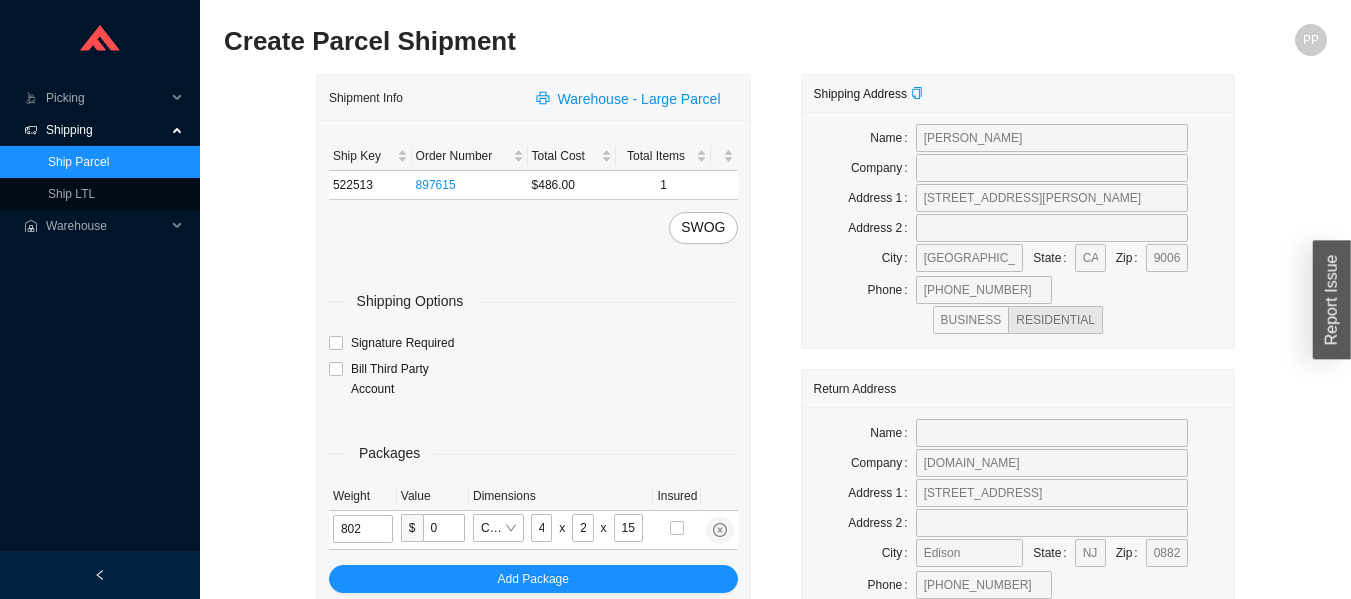 type on "80" 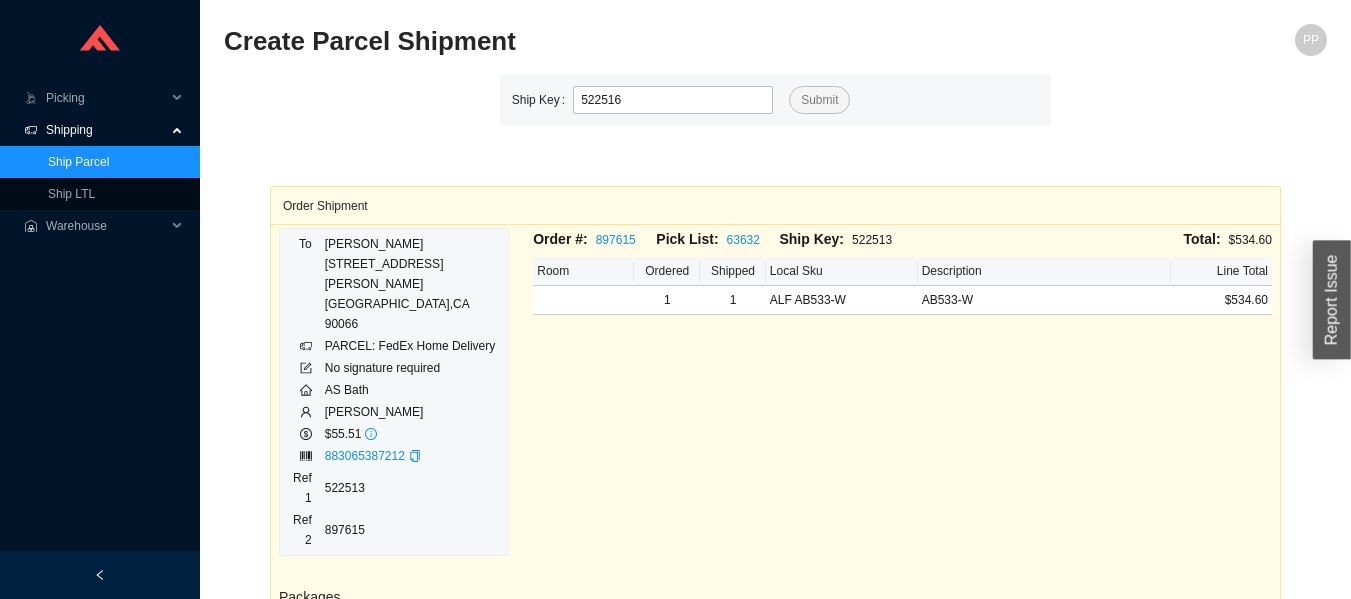 type on "522516" 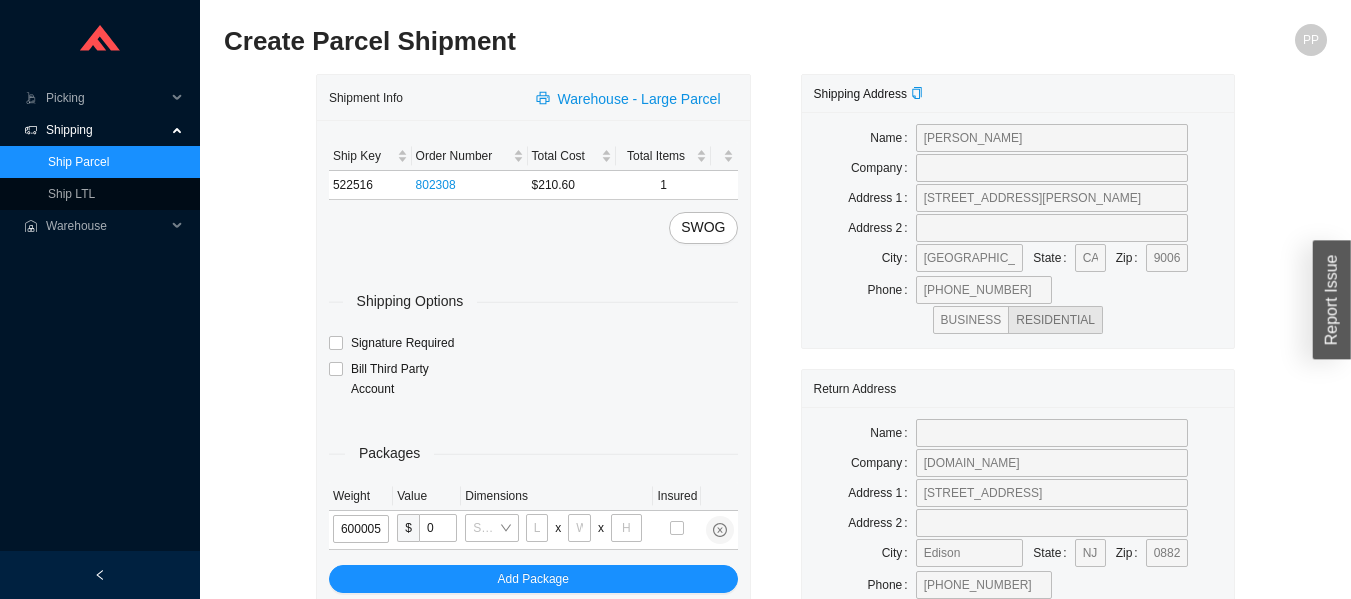 type on "60" 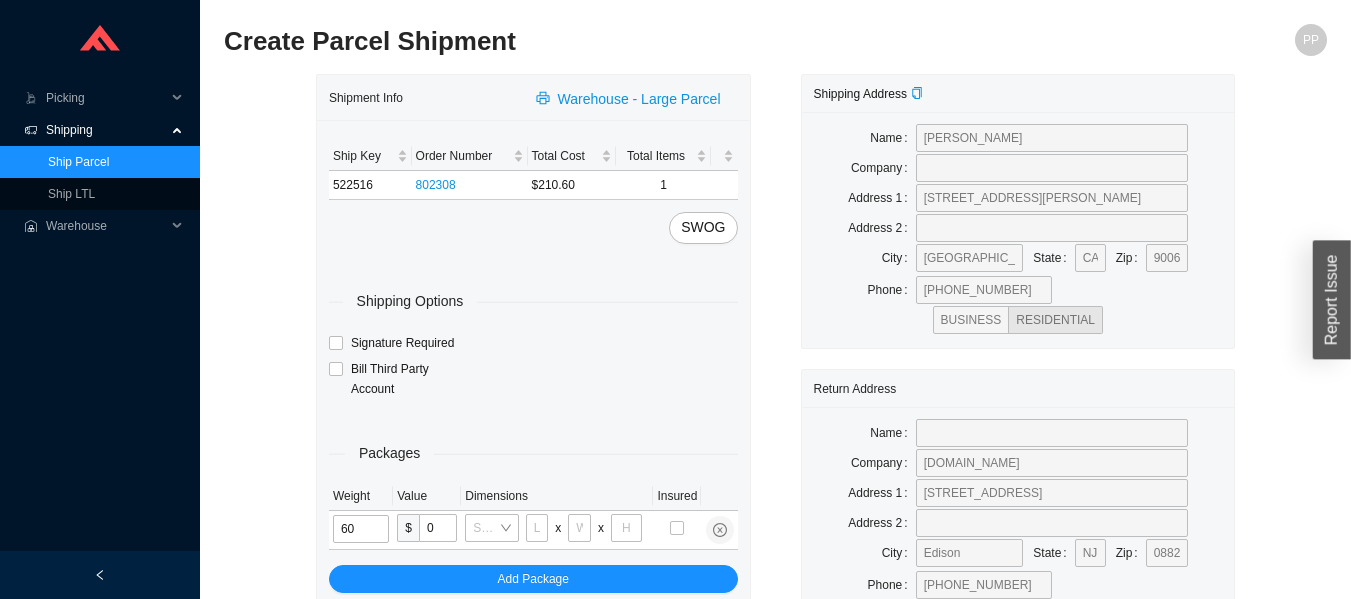 type on "34" 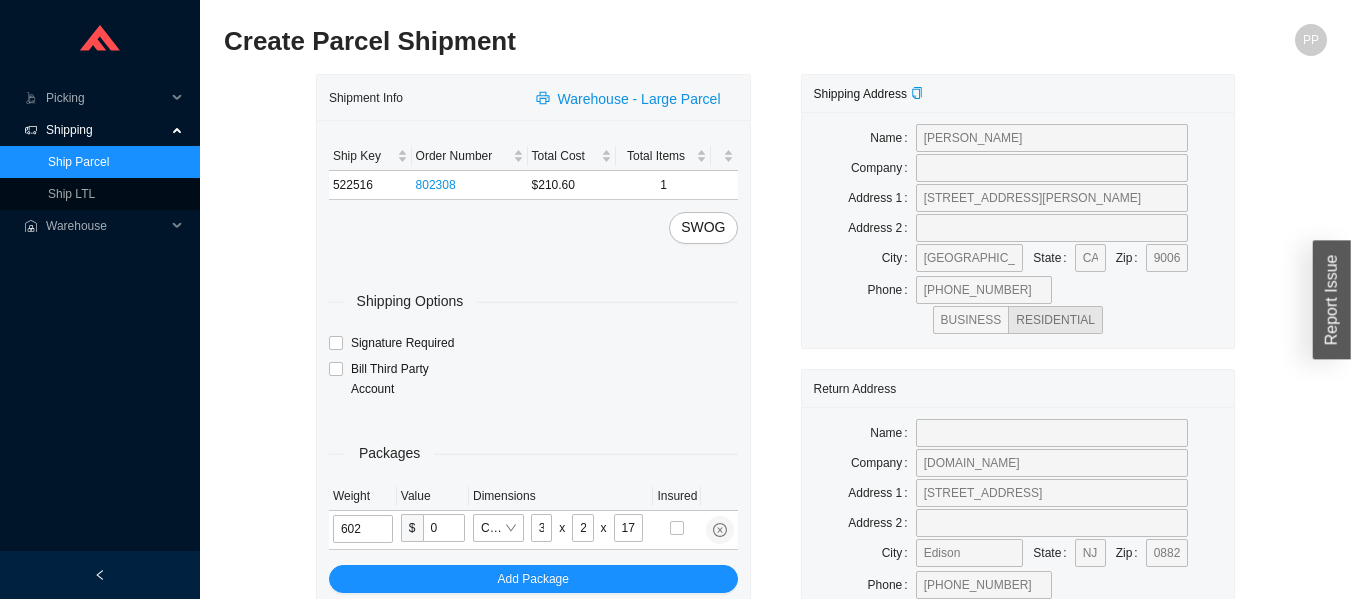 type on "60" 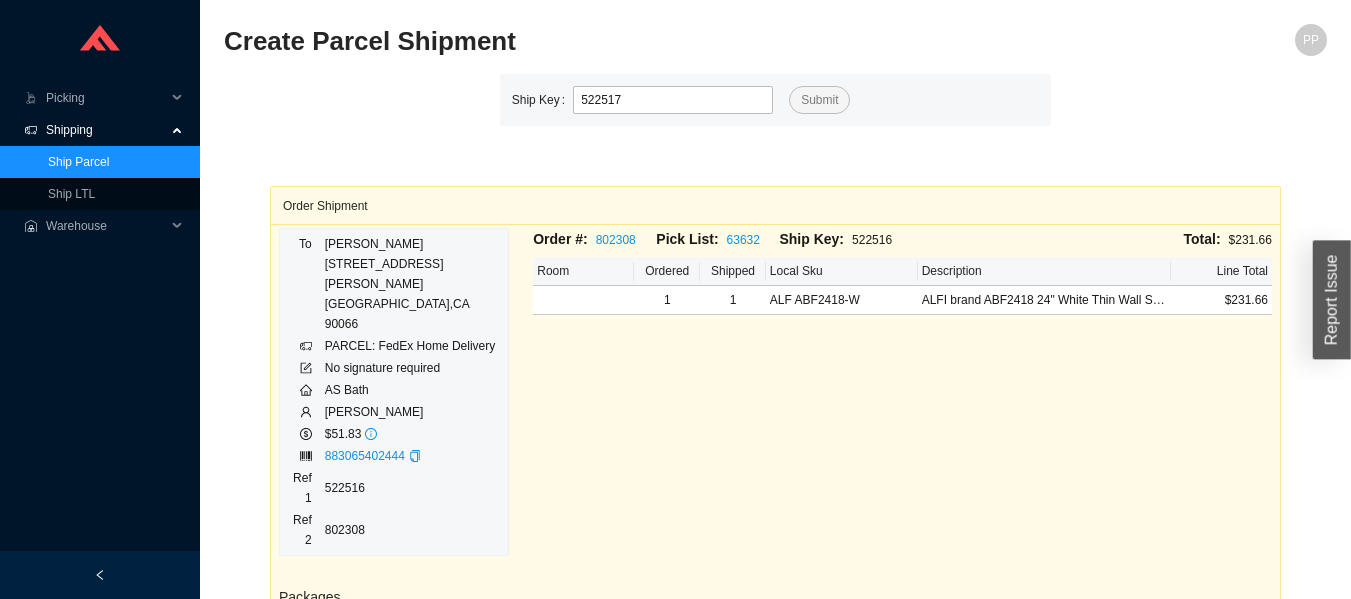 type on "522517" 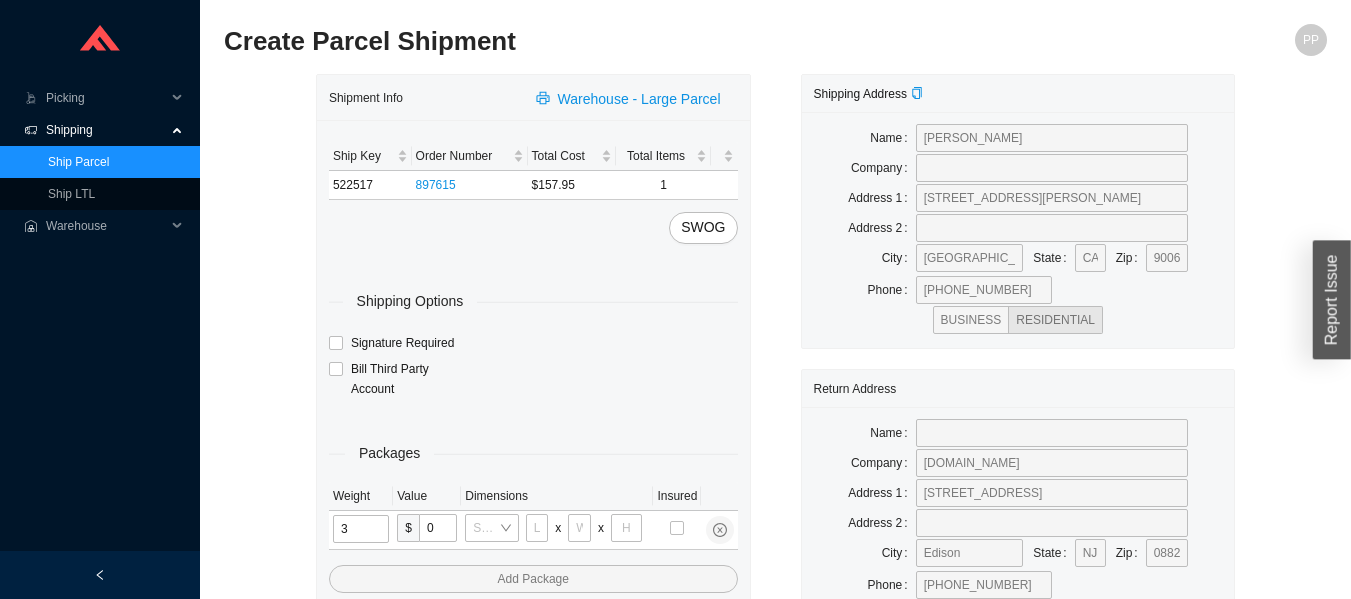 type on "32" 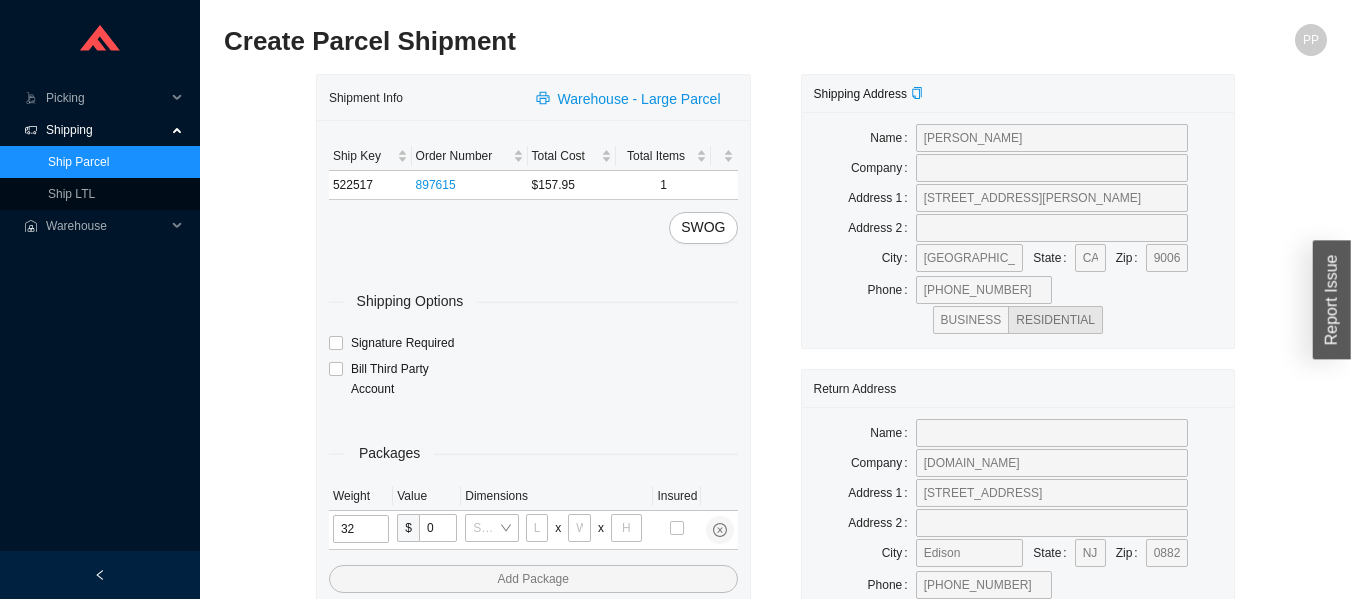 type 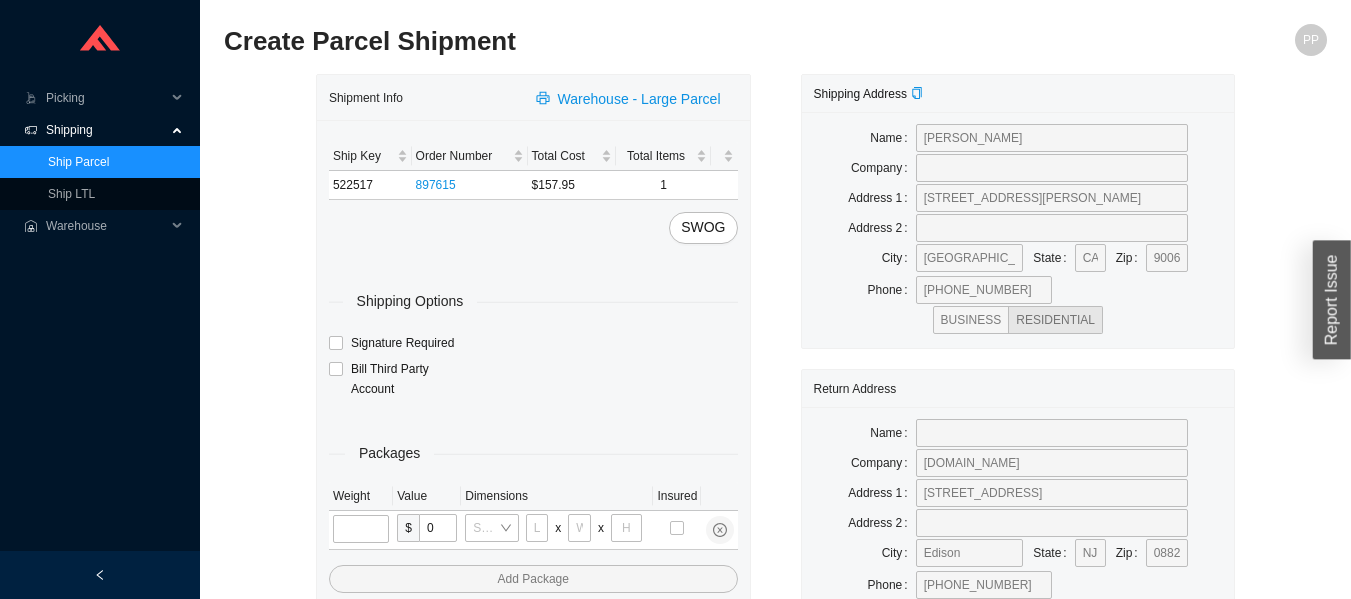 type on "30" 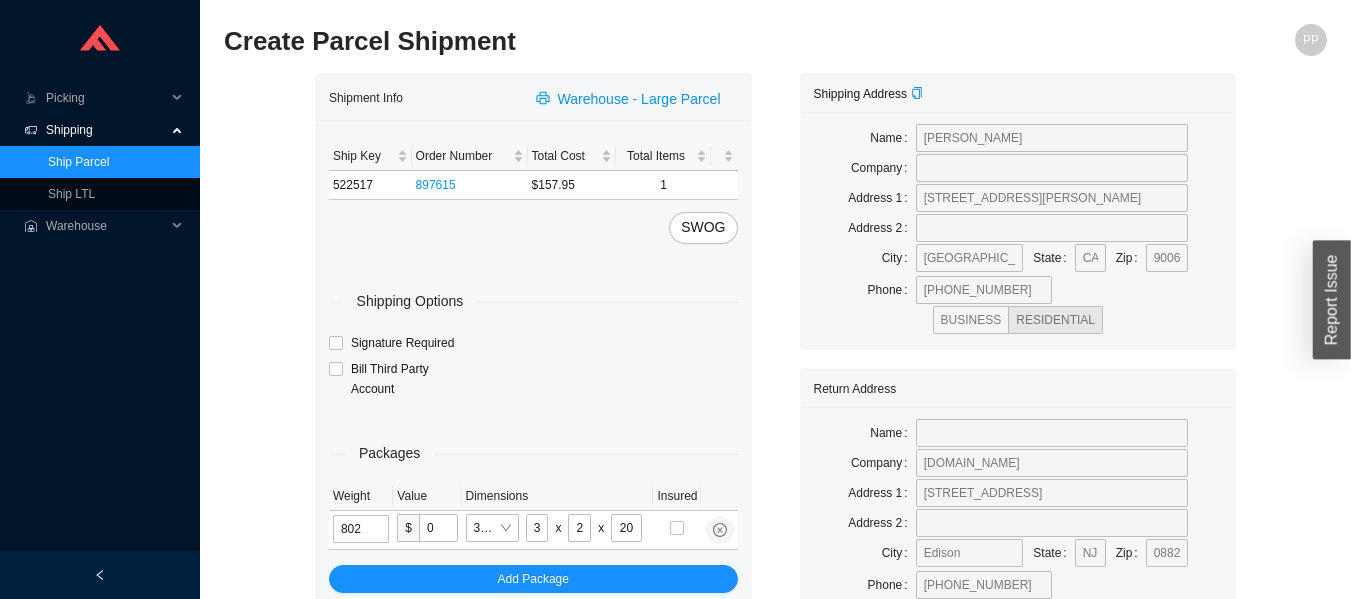 type on "80" 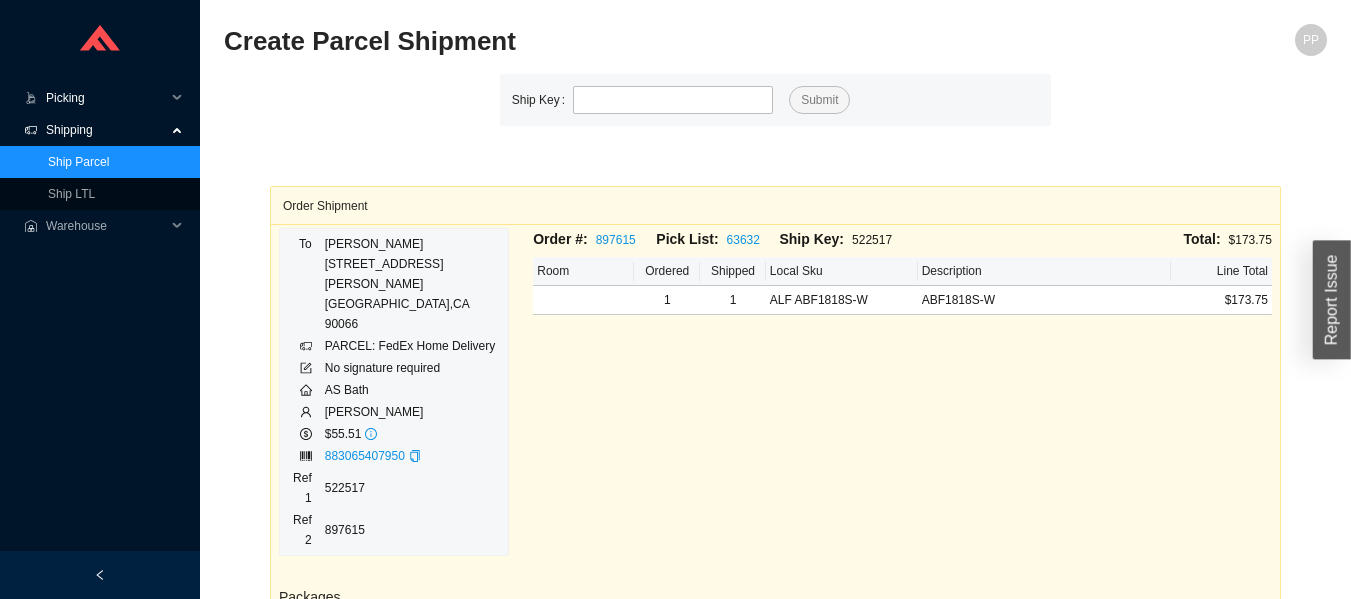 click on "Picking" at bounding box center [106, 98] 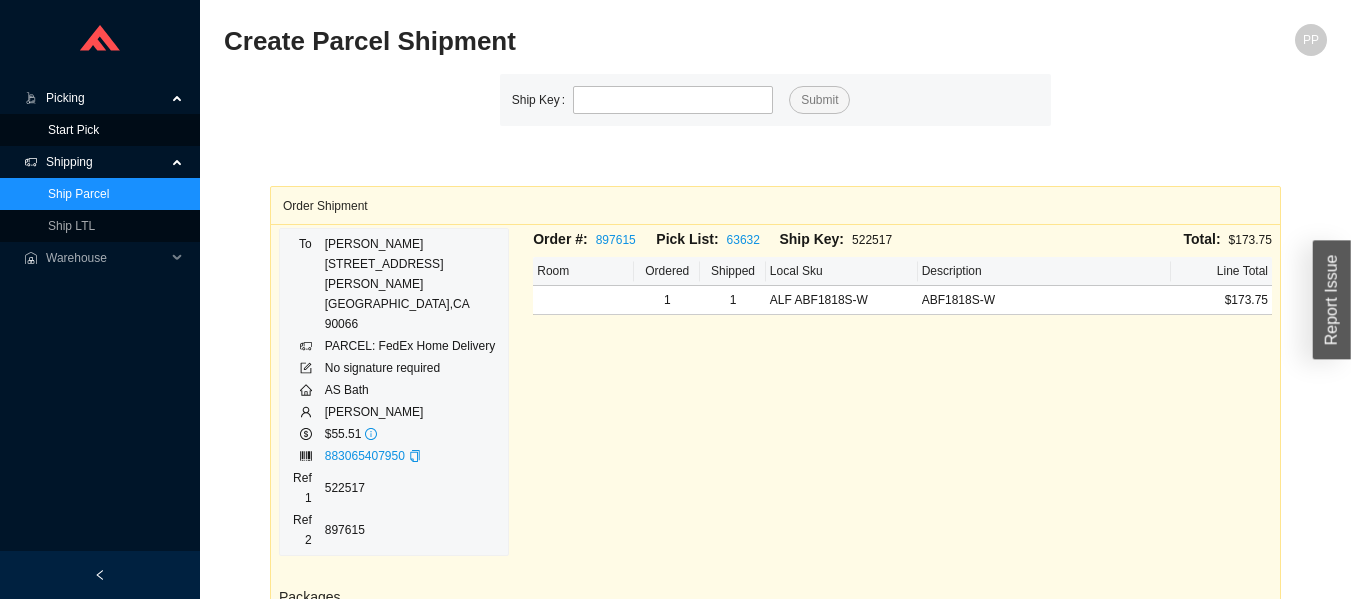 click on "Start Pick" at bounding box center (73, 130) 